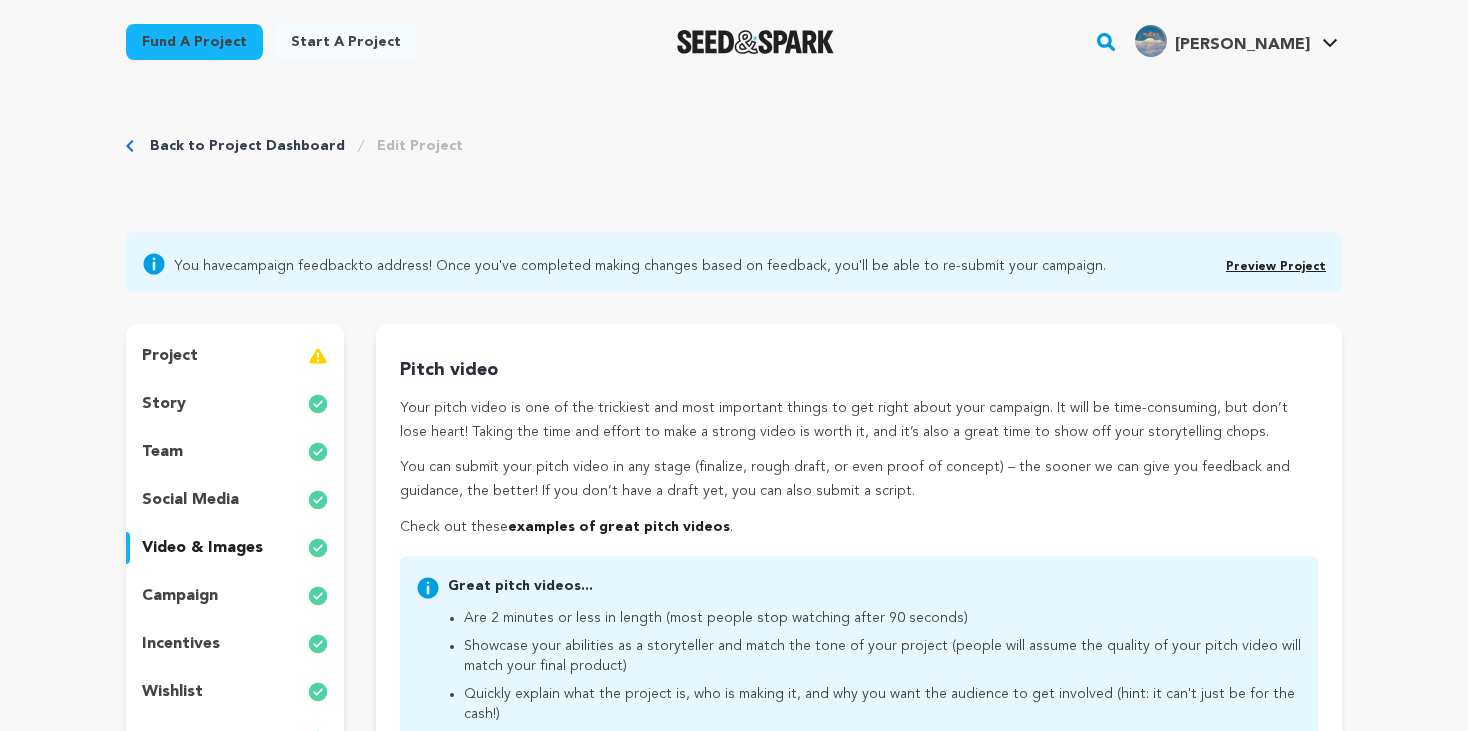 scroll, scrollTop: 843, scrollLeft: 0, axis: vertical 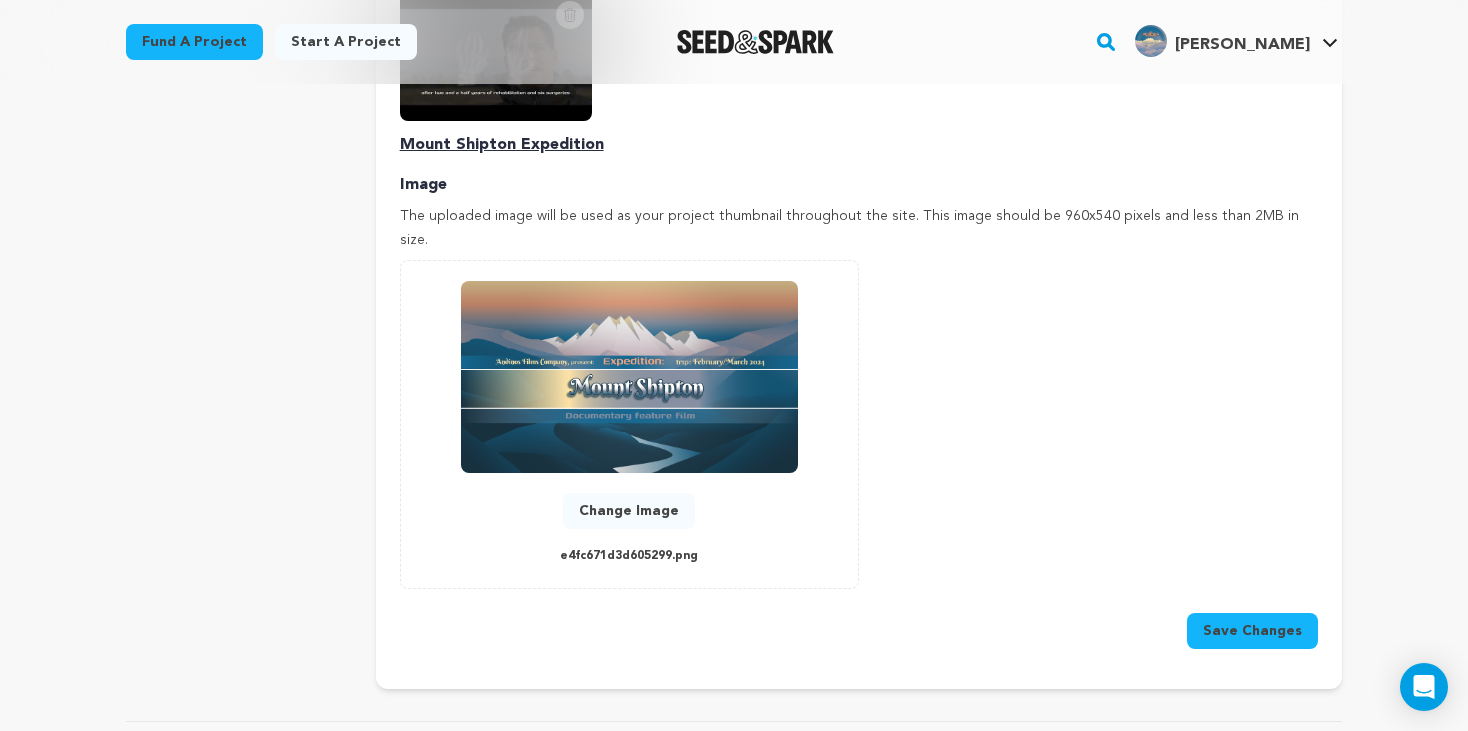 click on "Change Image" at bounding box center (629, 511) 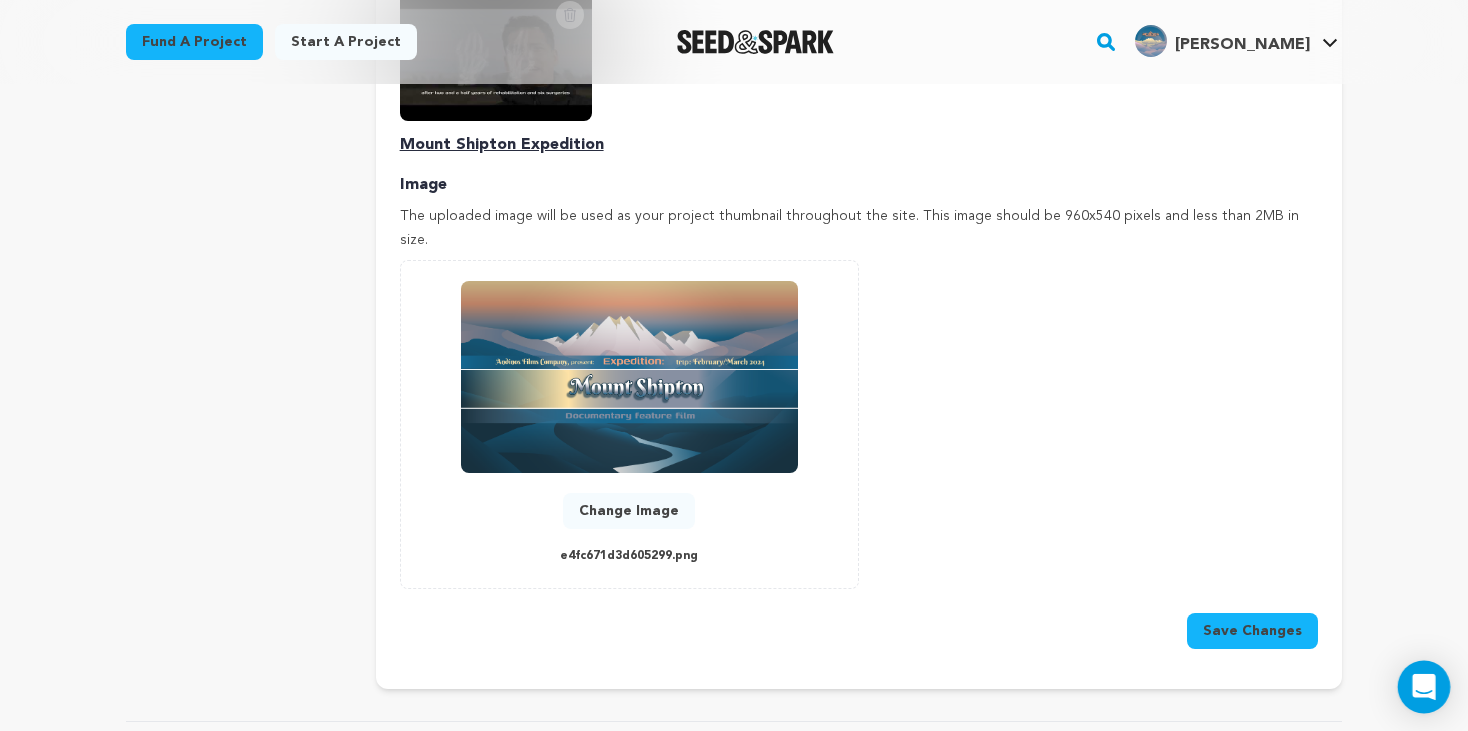 click 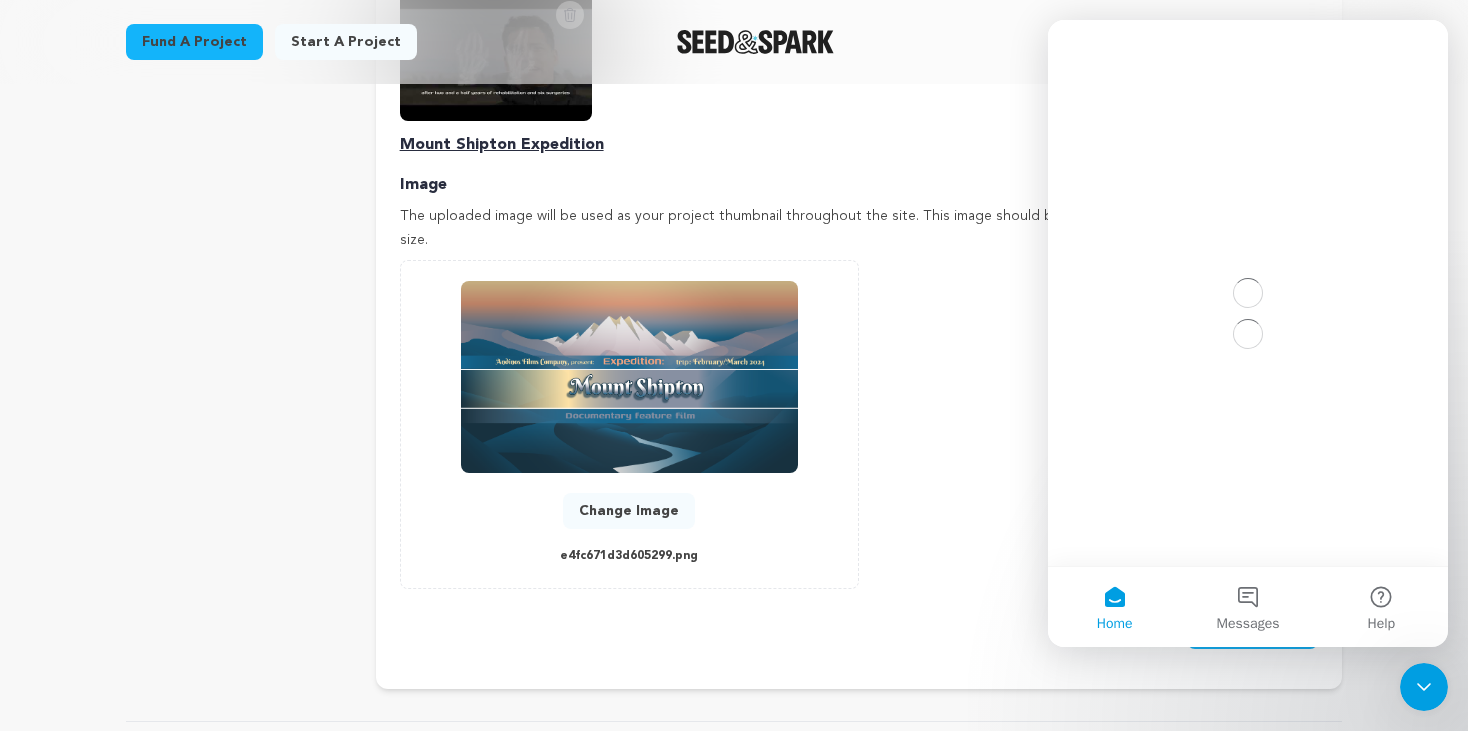 scroll, scrollTop: 0, scrollLeft: 0, axis: both 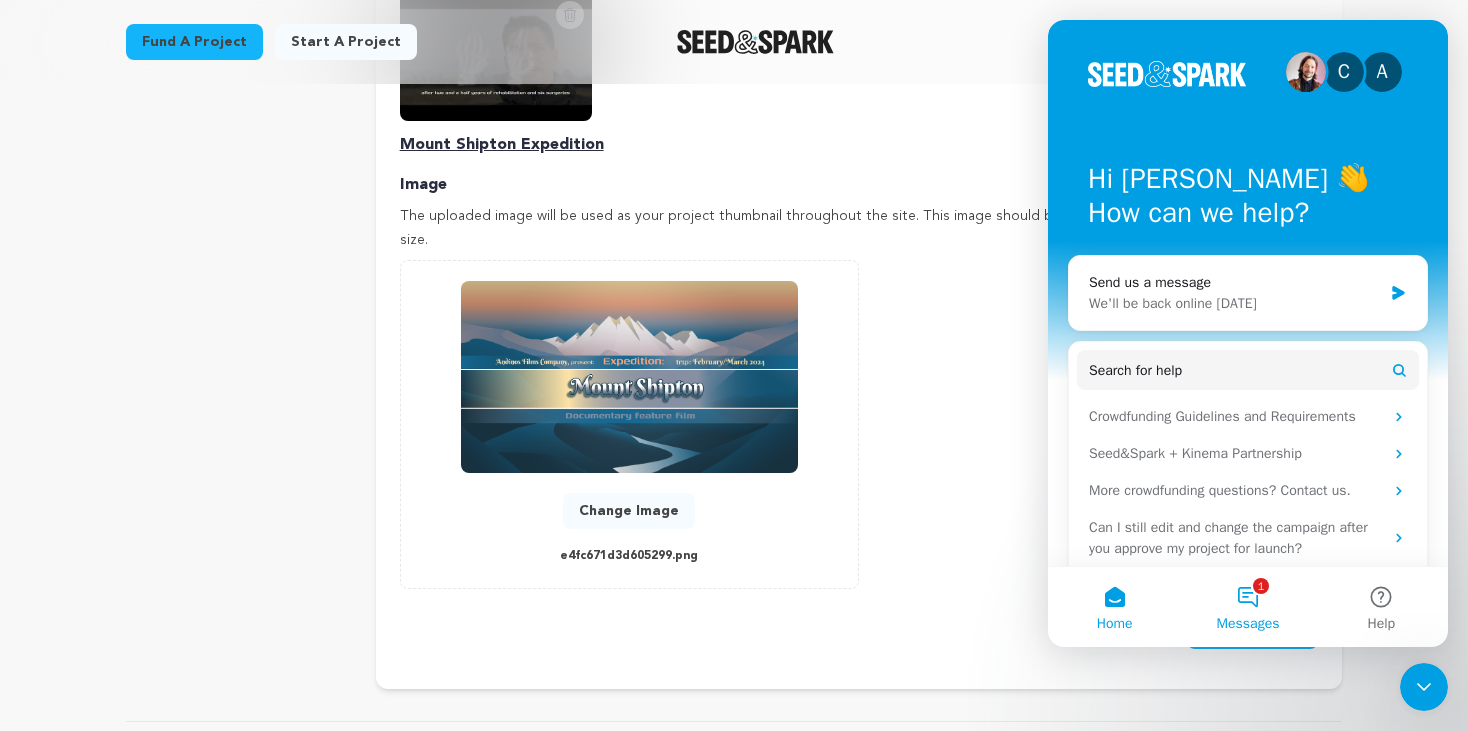 click on "1 Messages" at bounding box center [1247, 607] 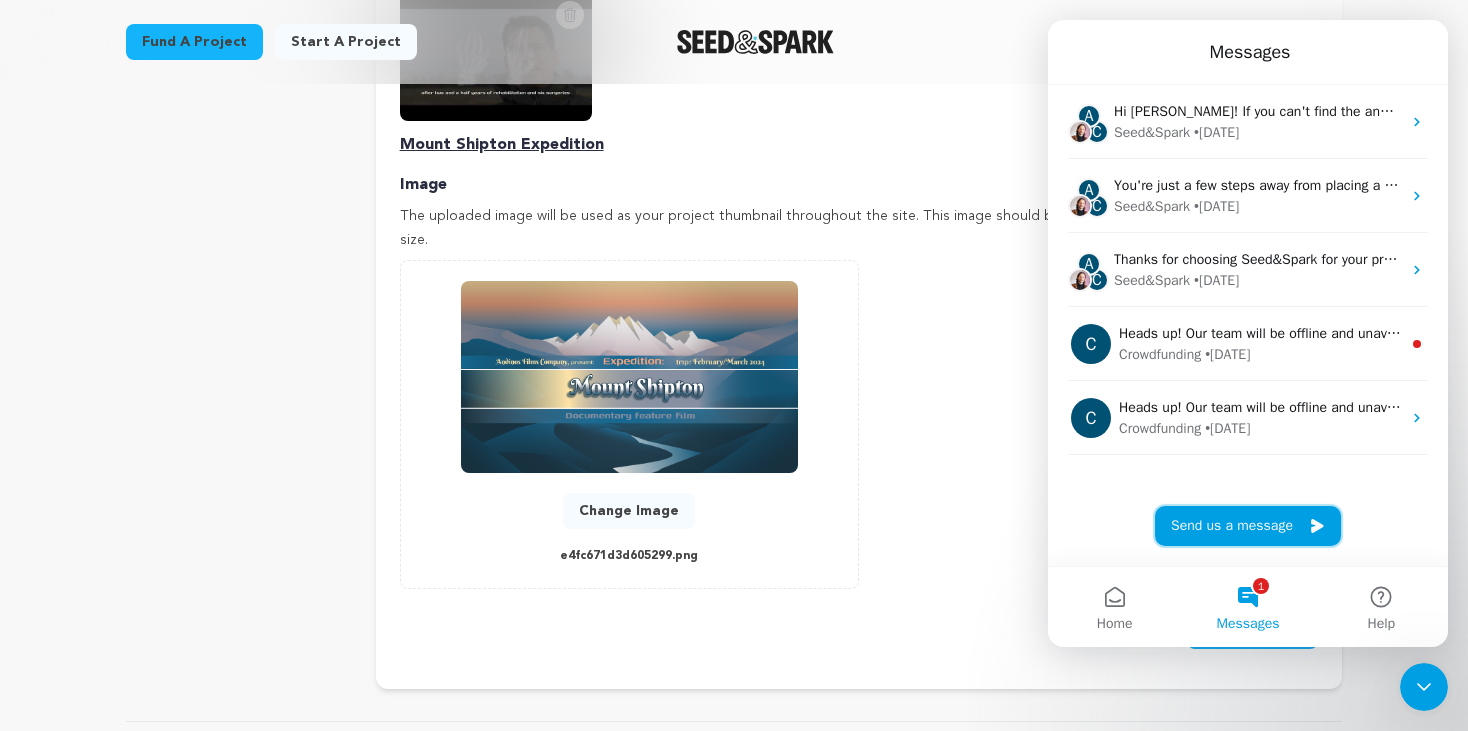 click on "Send us a message" at bounding box center [1248, 526] 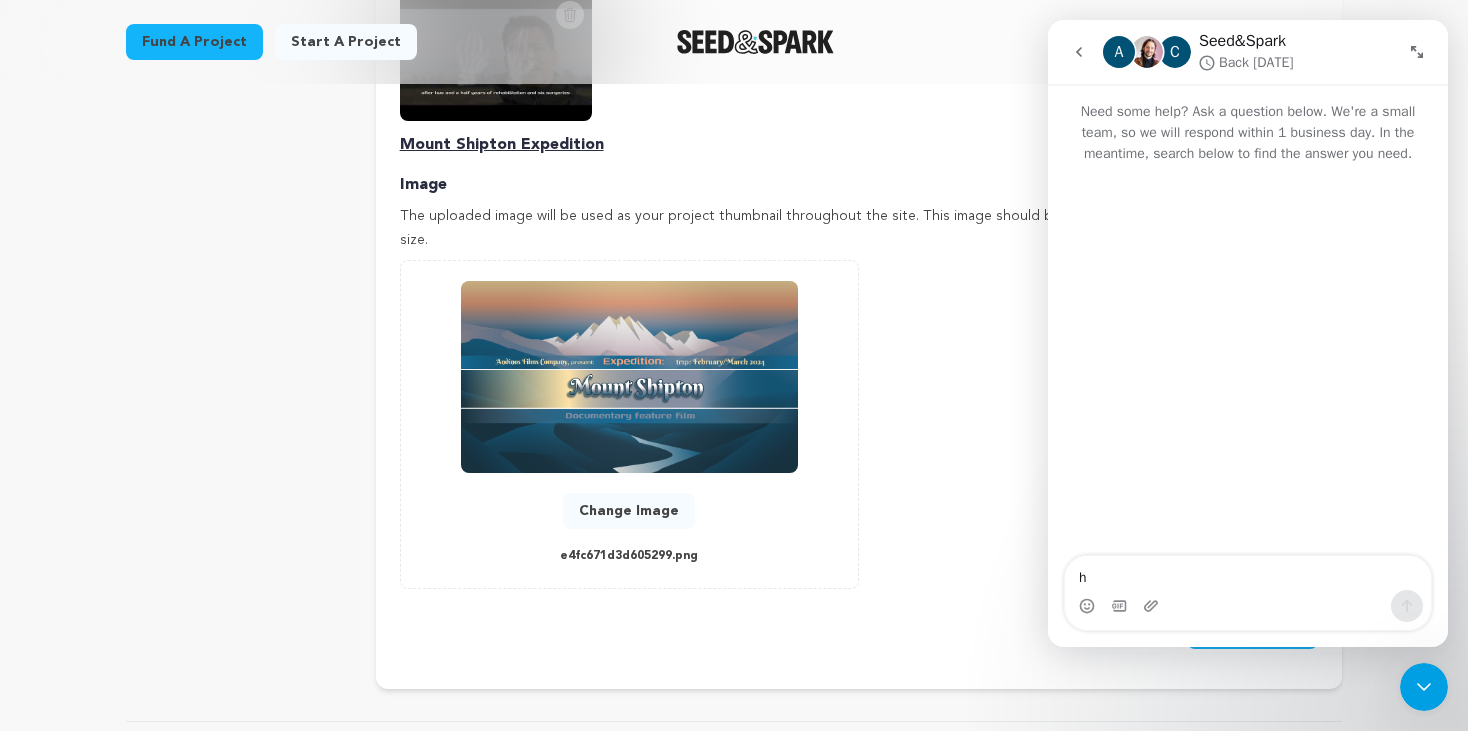 type on "hi" 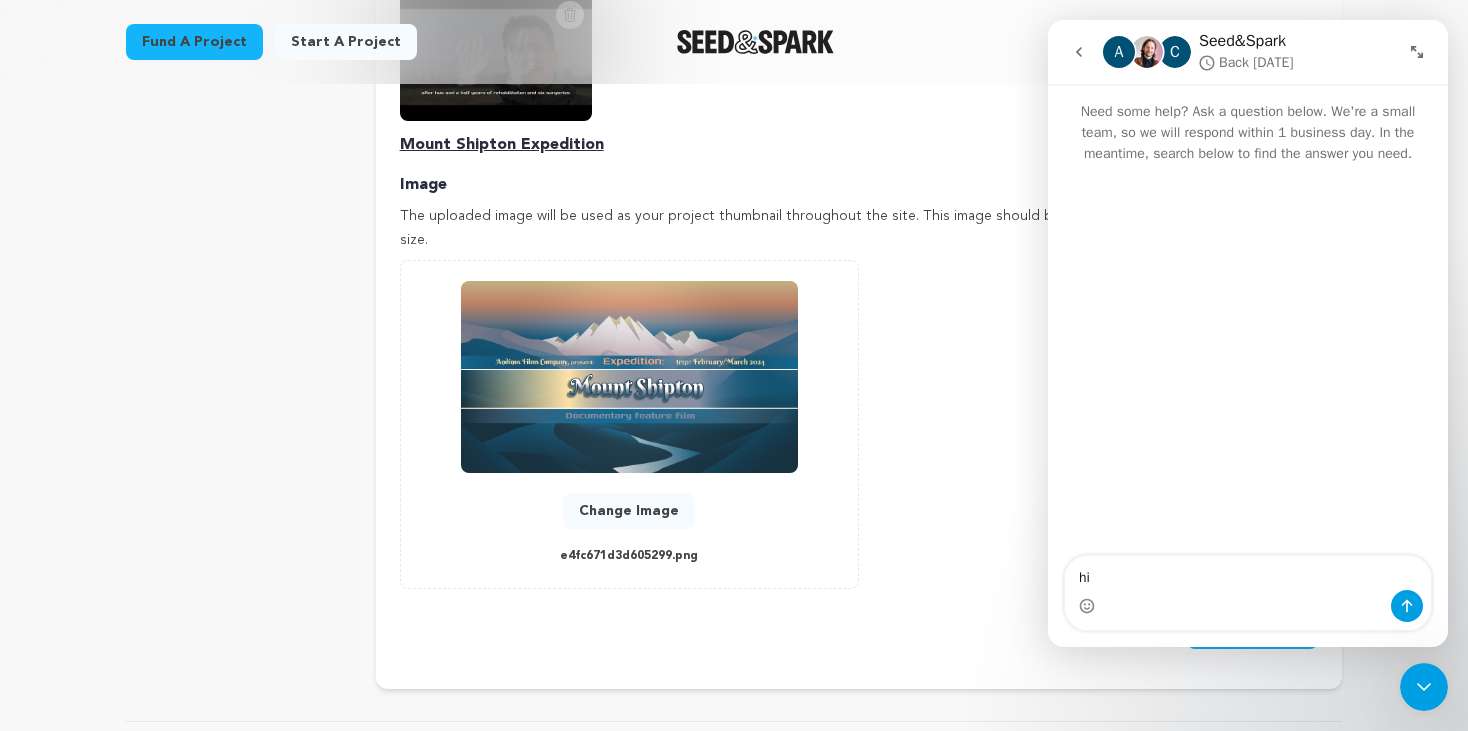type 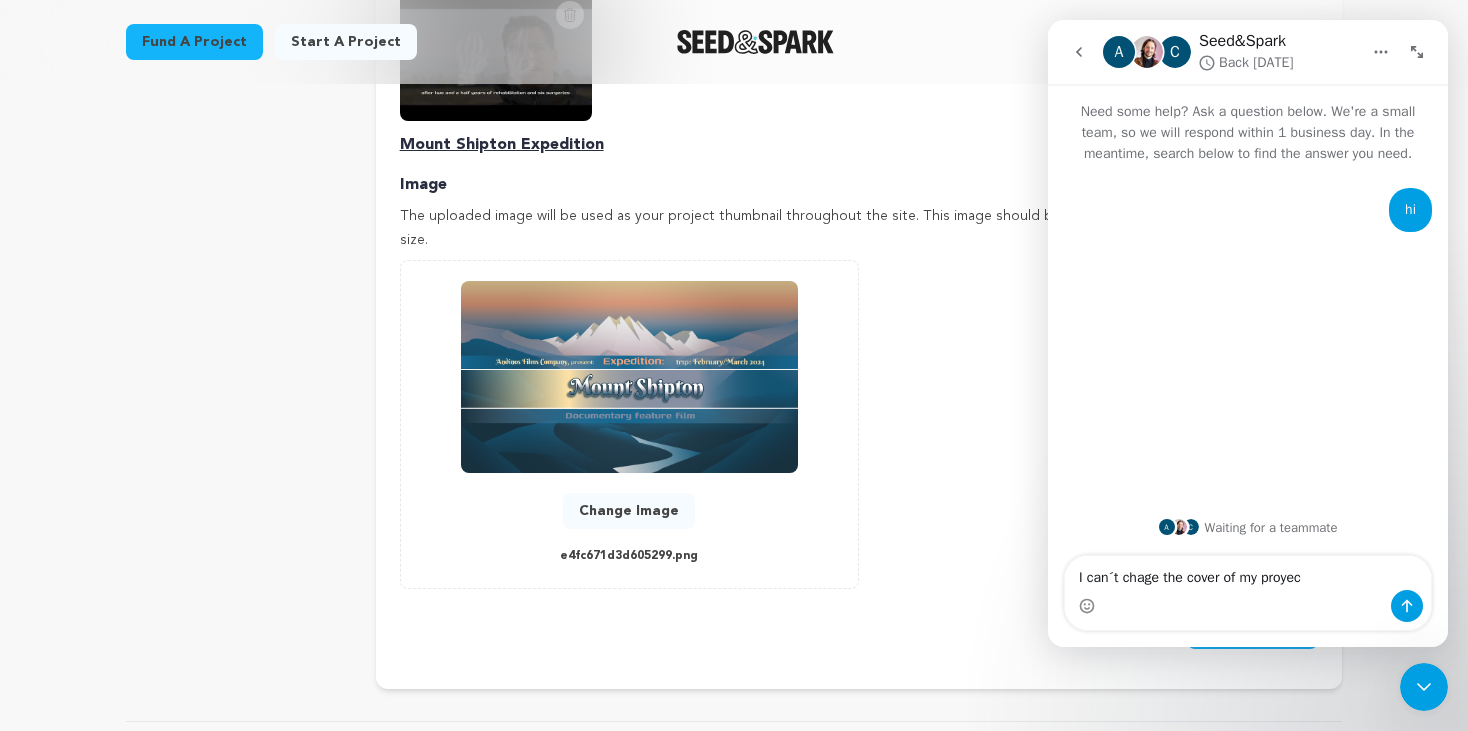 type on "I can´t chage the cover of my proyect" 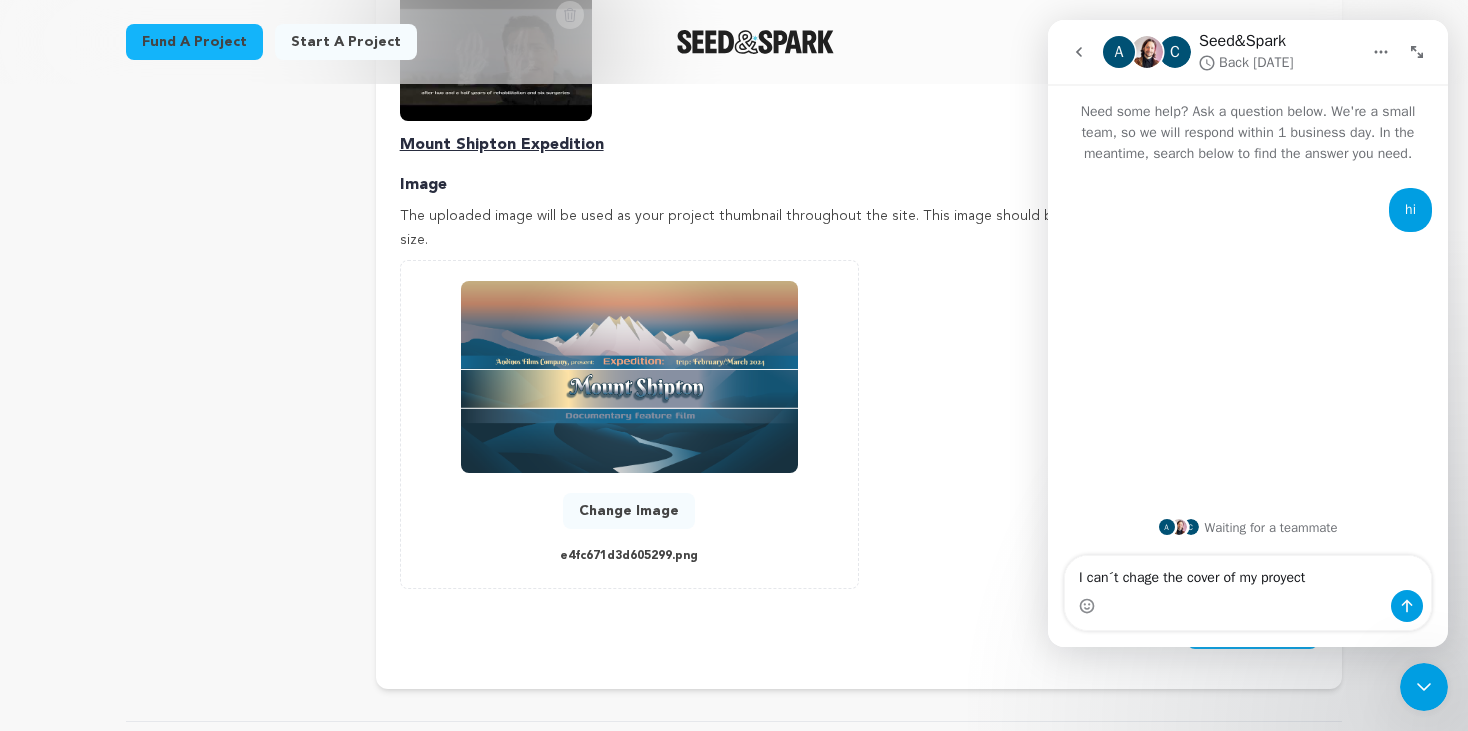 type 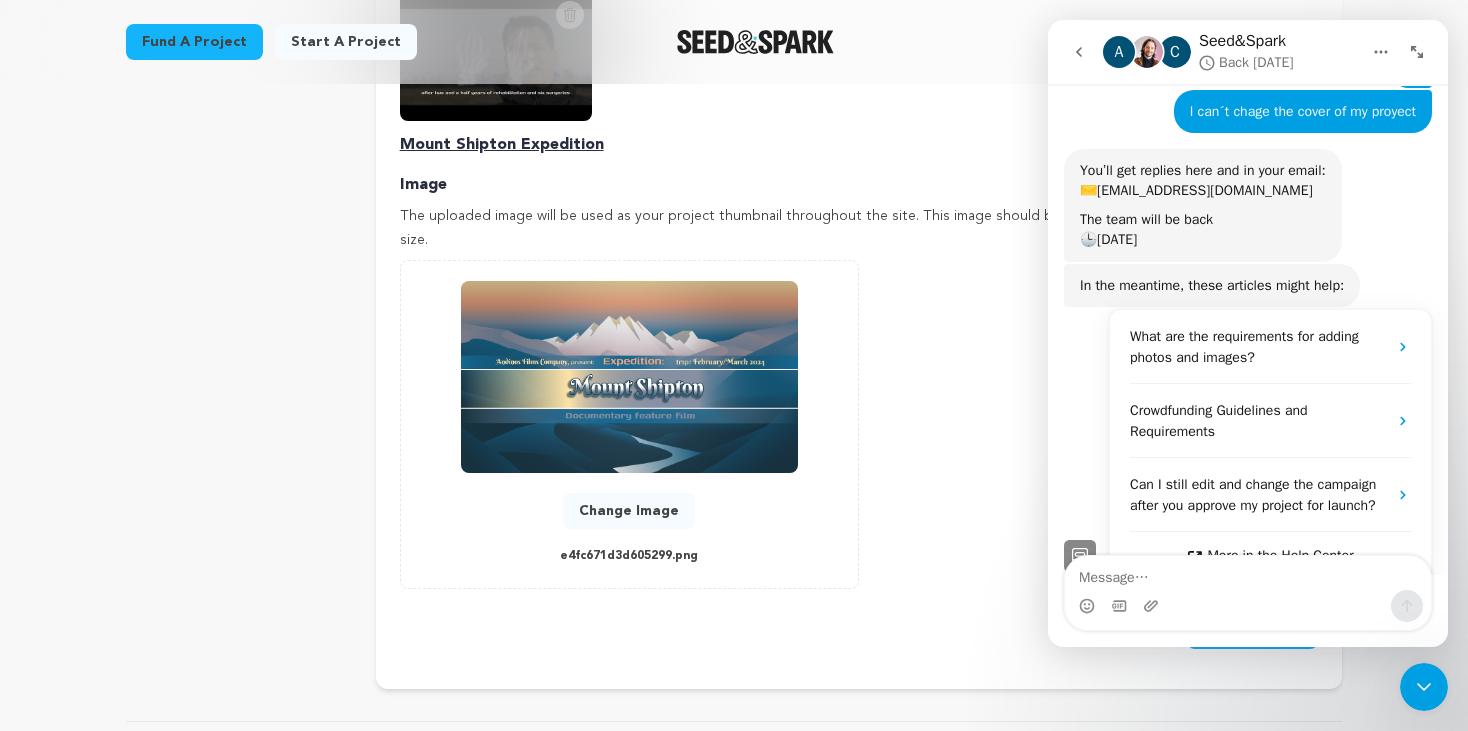 scroll, scrollTop: 267, scrollLeft: 0, axis: vertical 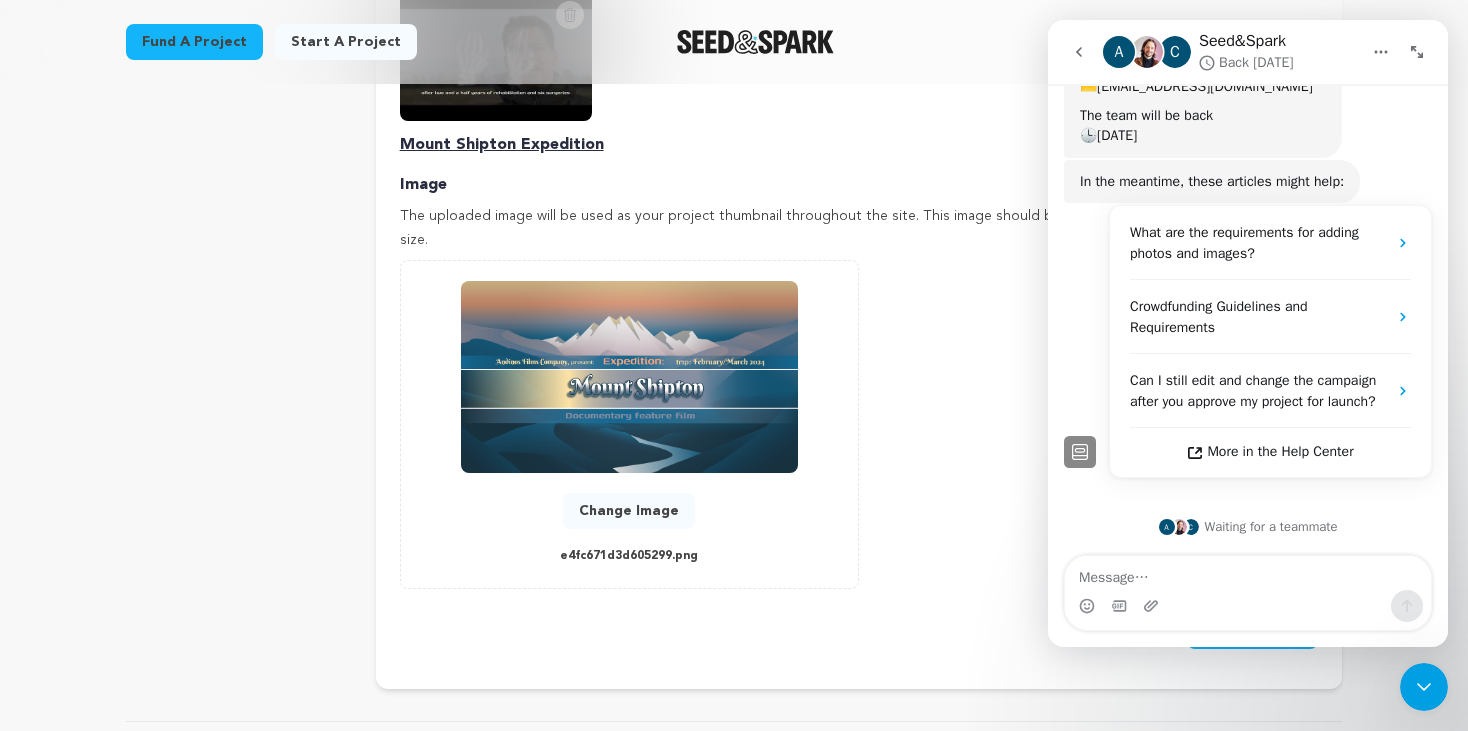 click on "Change Image" at bounding box center (629, 511) 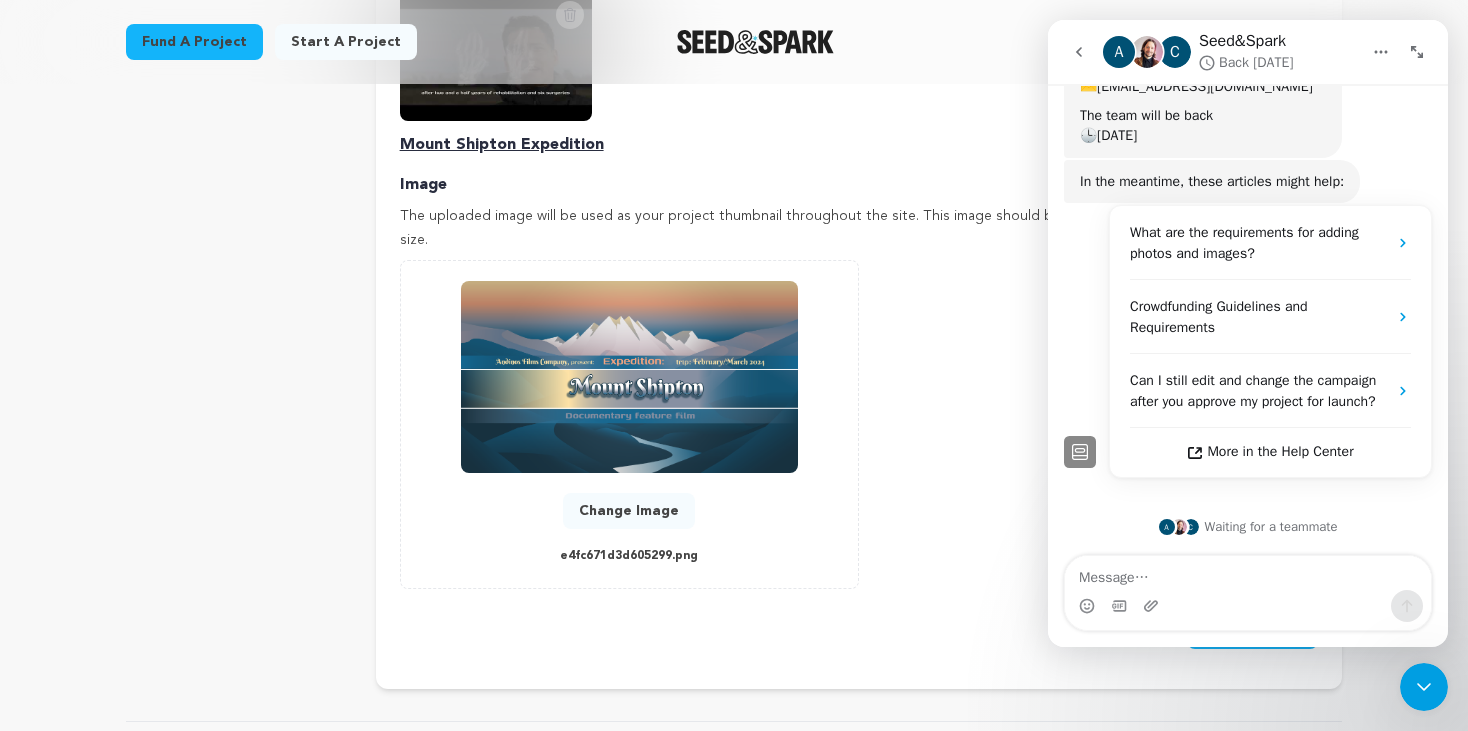 click on "Change Image" at bounding box center (629, 511) 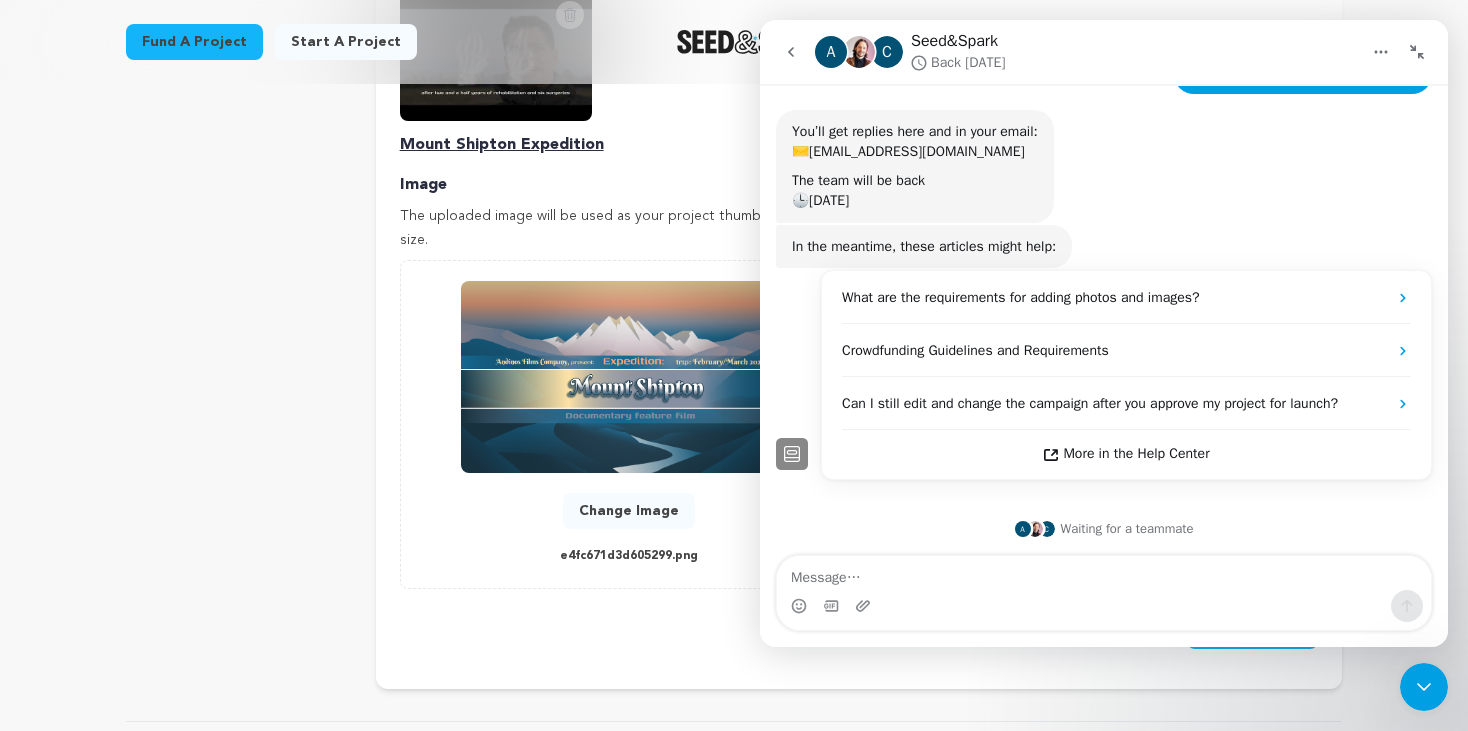 click 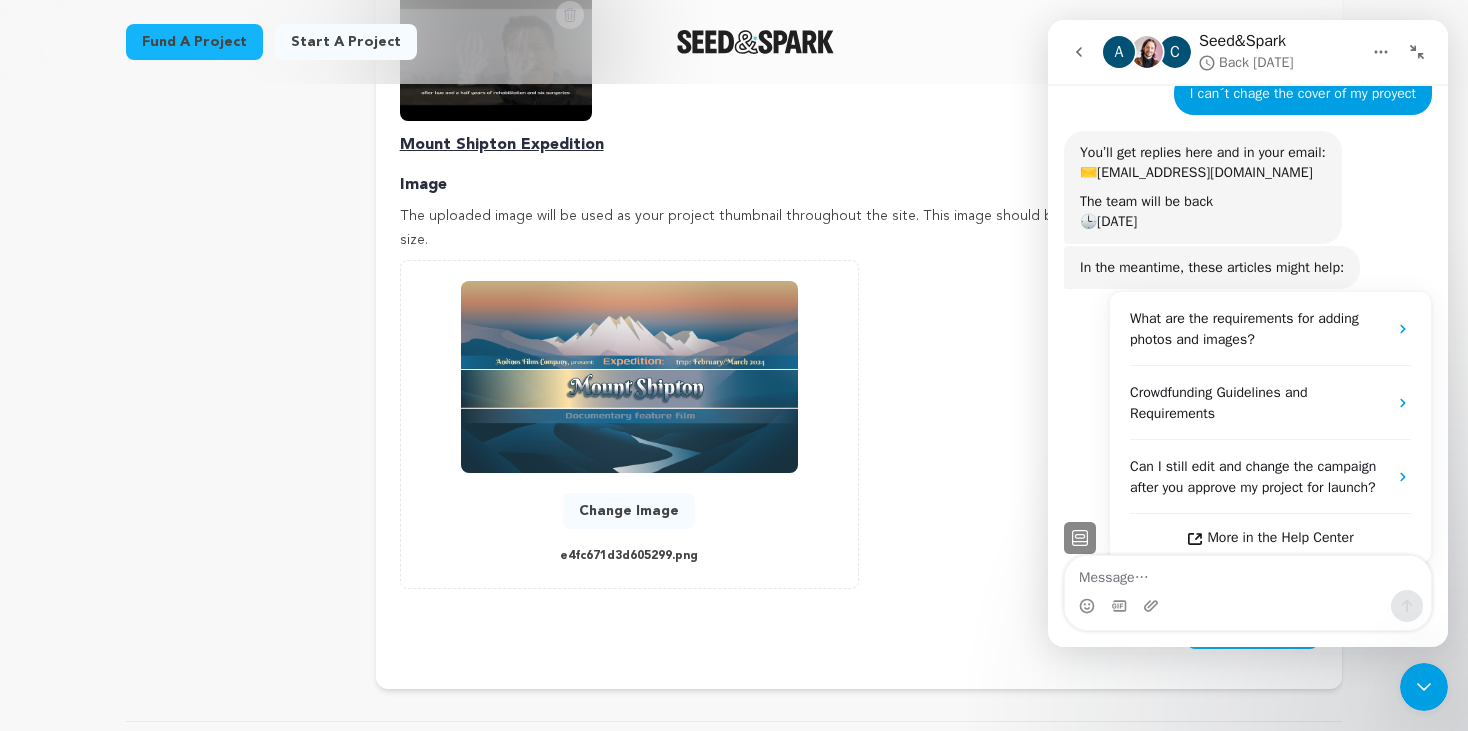 scroll, scrollTop: 267, scrollLeft: 0, axis: vertical 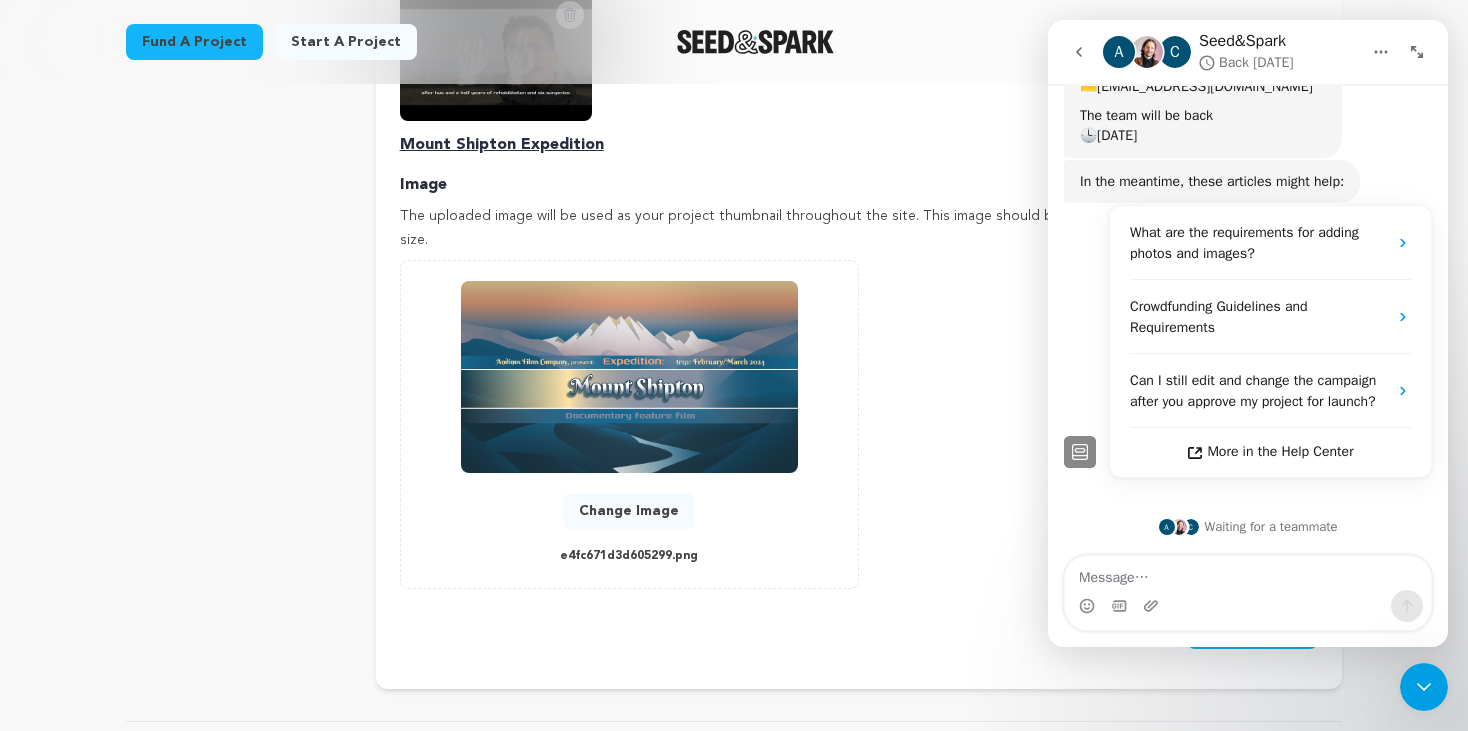 click 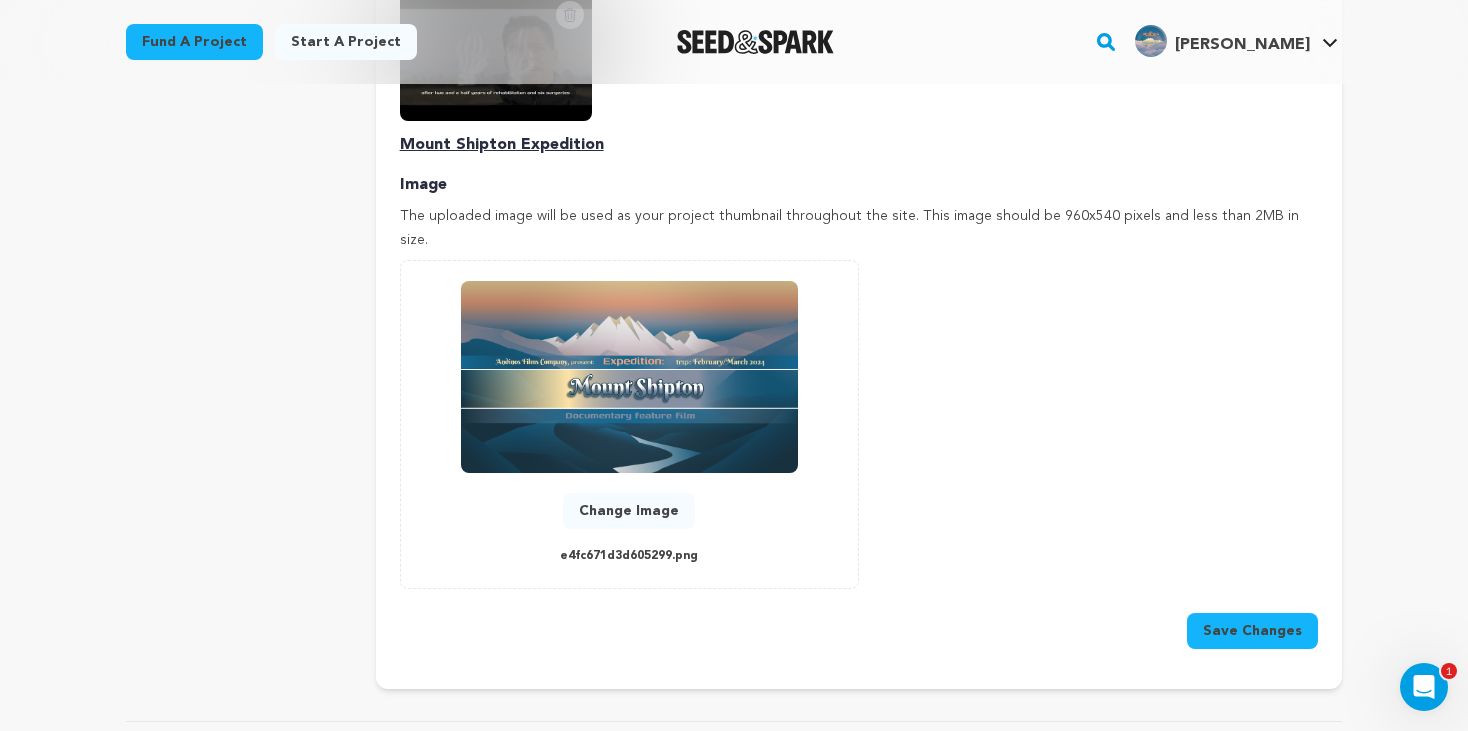 scroll, scrollTop: 0, scrollLeft: 0, axis: both 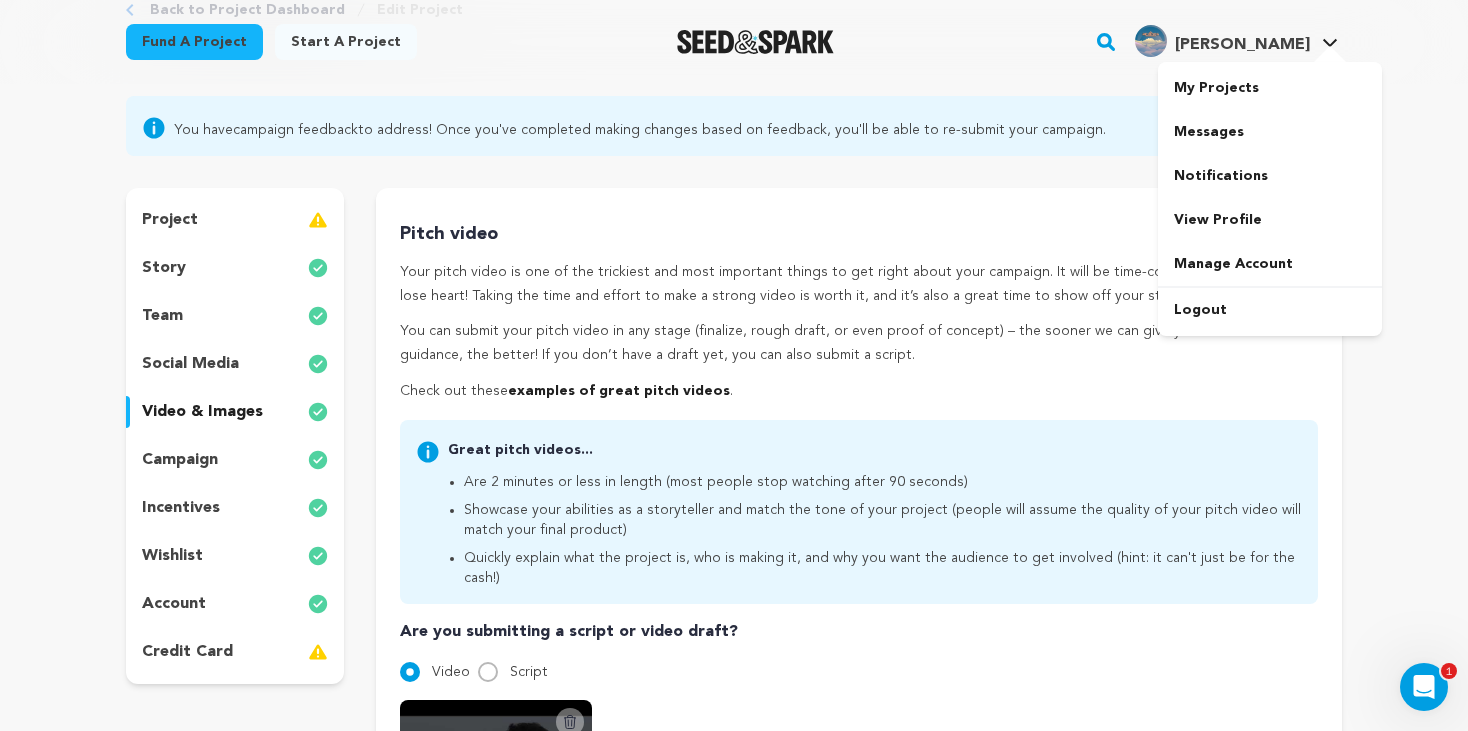 click on "Andinos F.
Andinos F." at bounding box center (1236, 39) 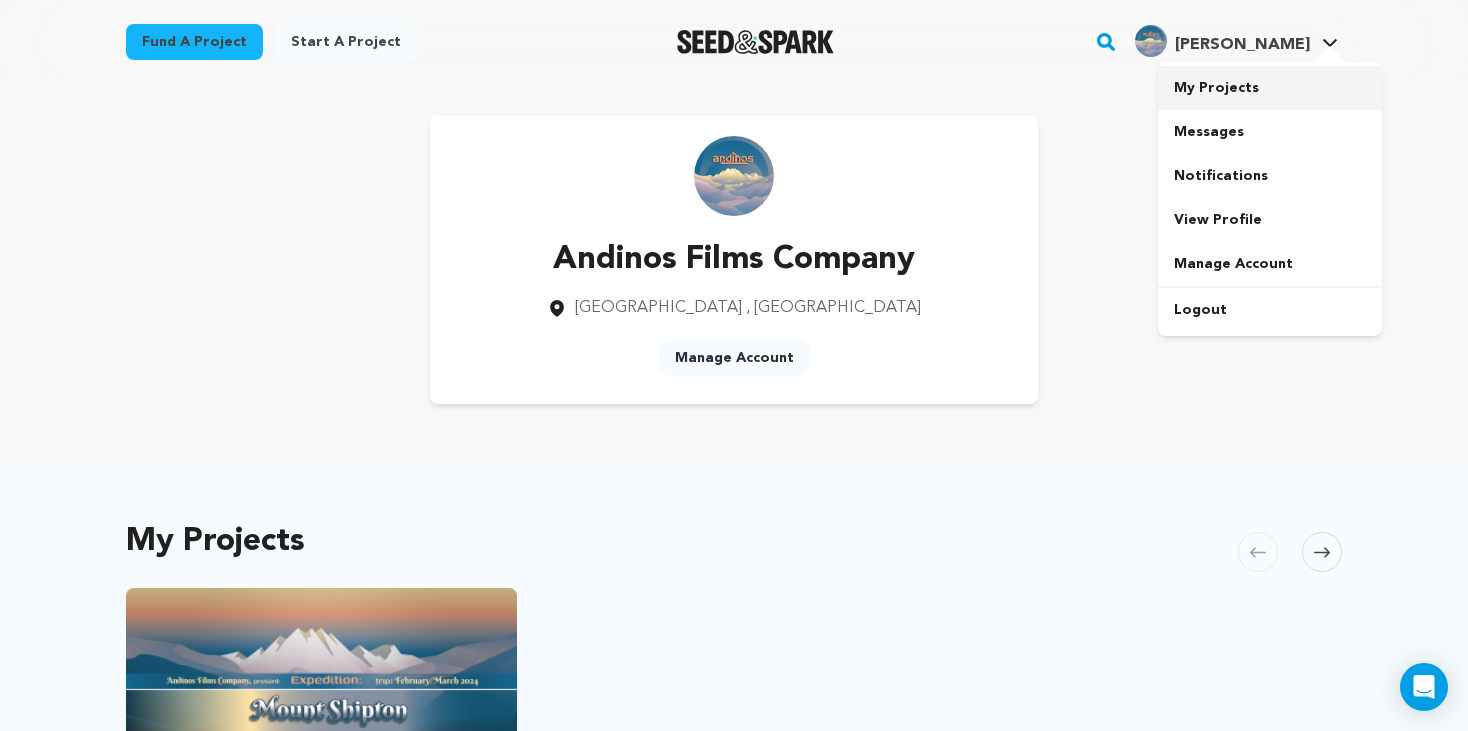 scroll, scrollTop: 0, scrollLeft: 0, axis: both 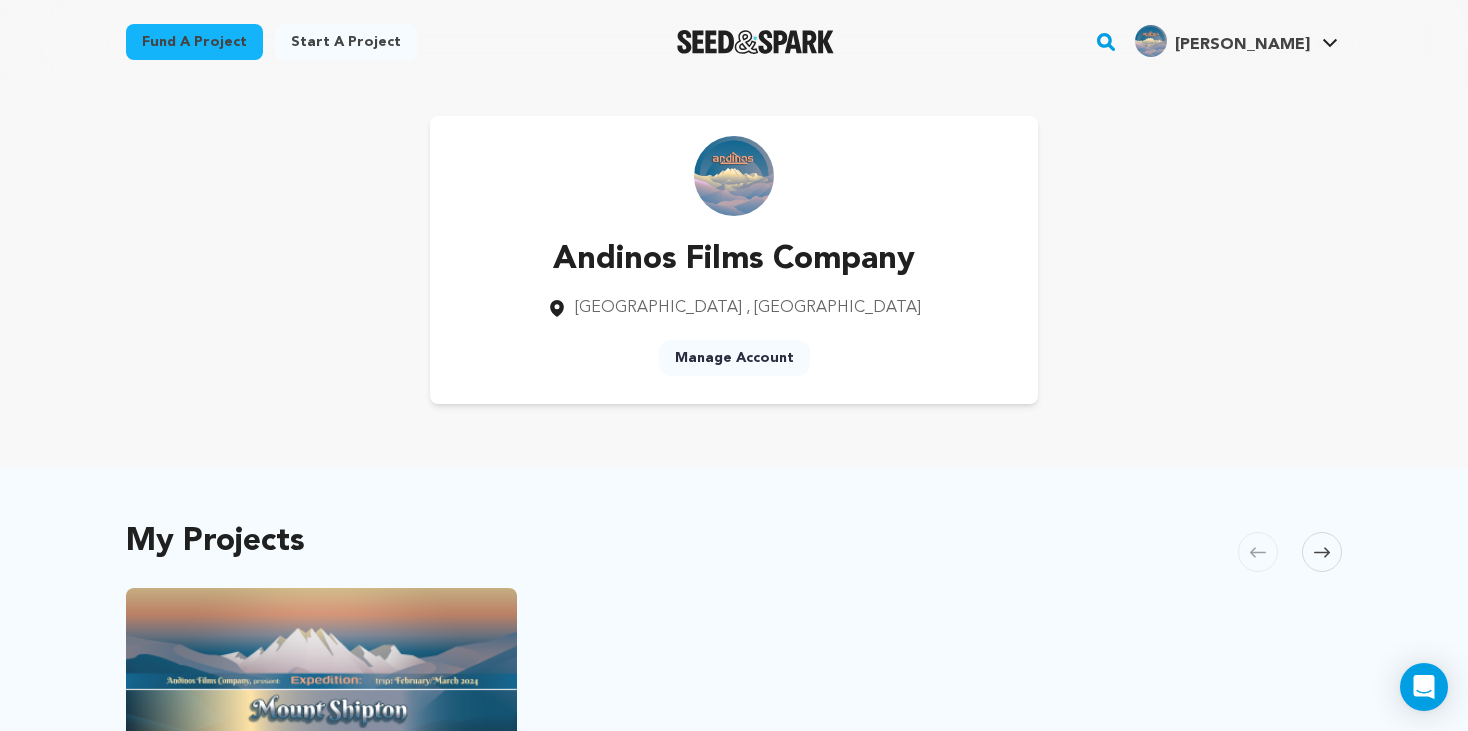 click on "Manage Account" at bounding box center (734, 358) 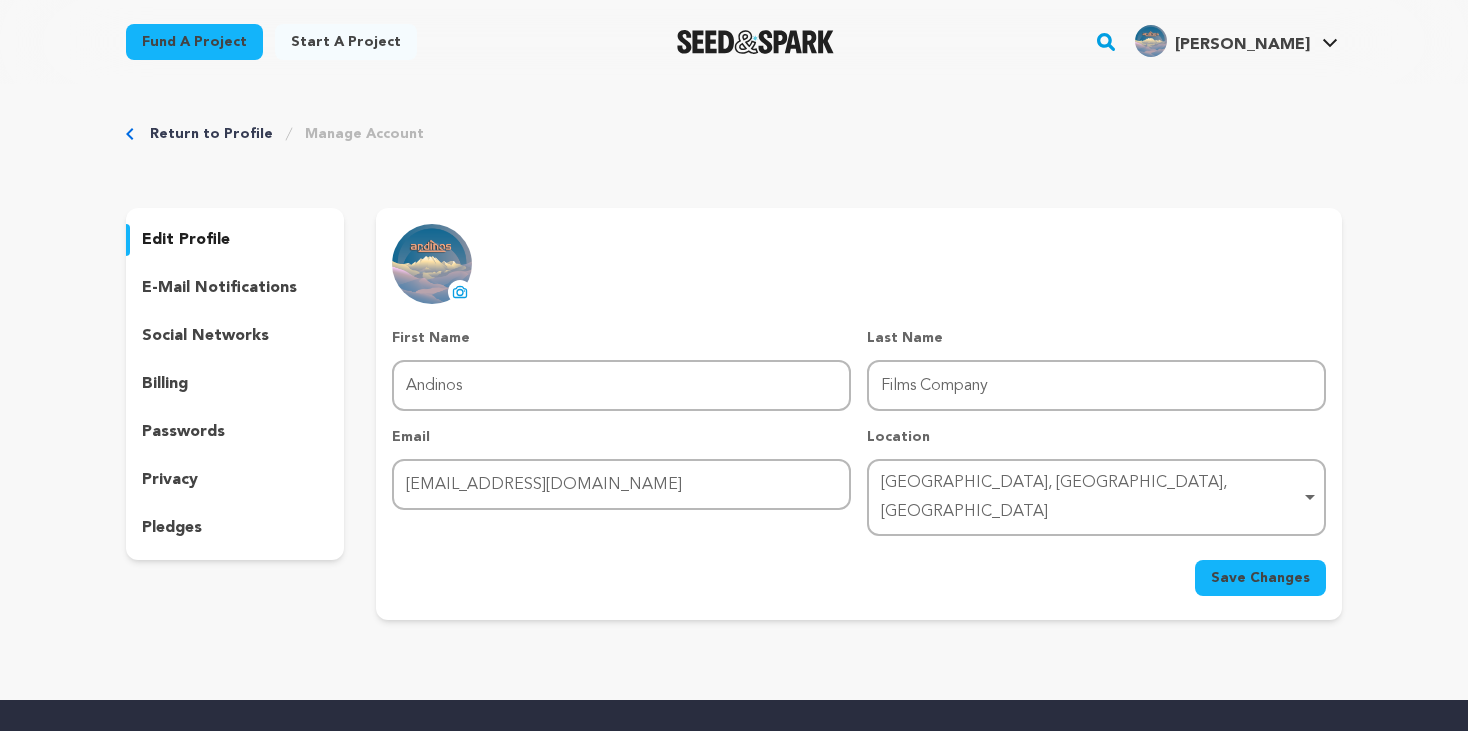 scroll, scrollTop: 0, scrollLeft: 0, axis: both 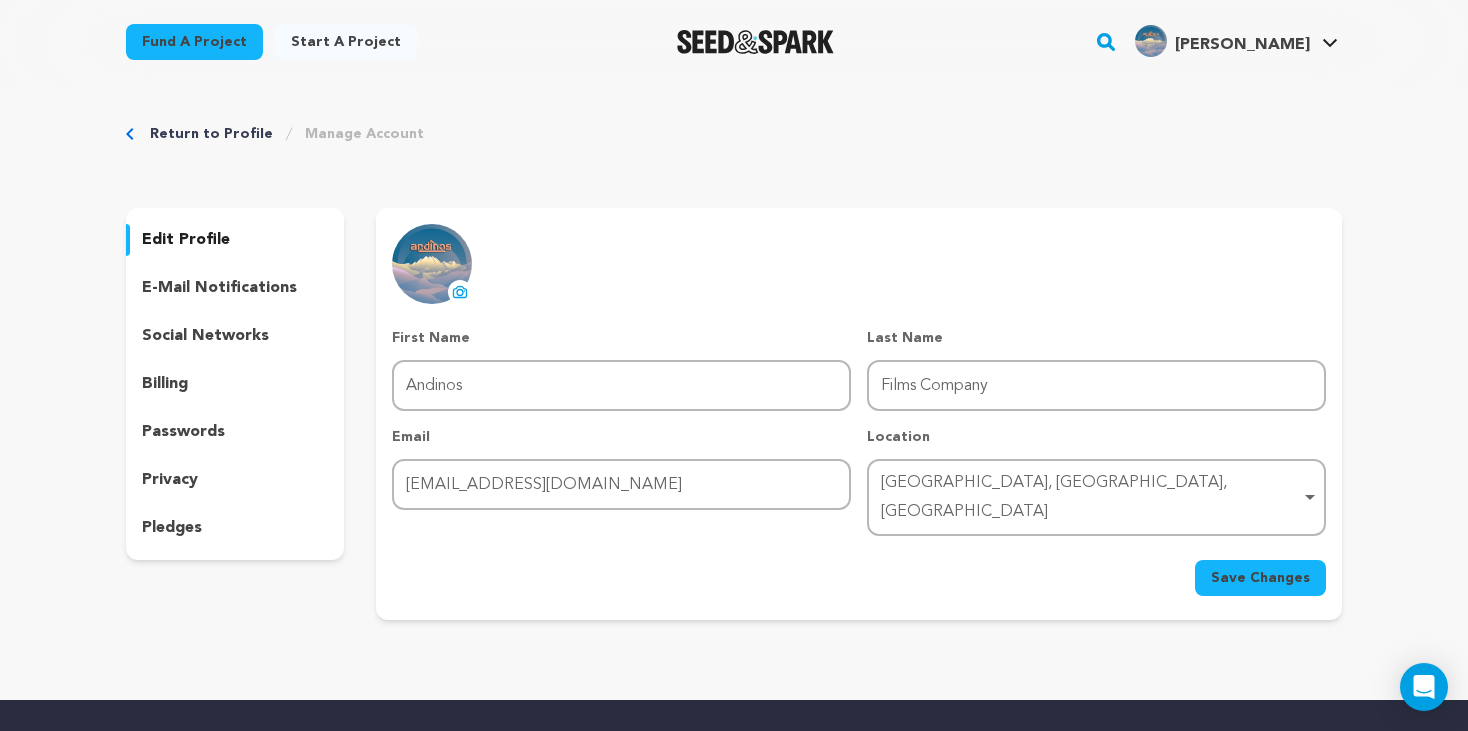 click 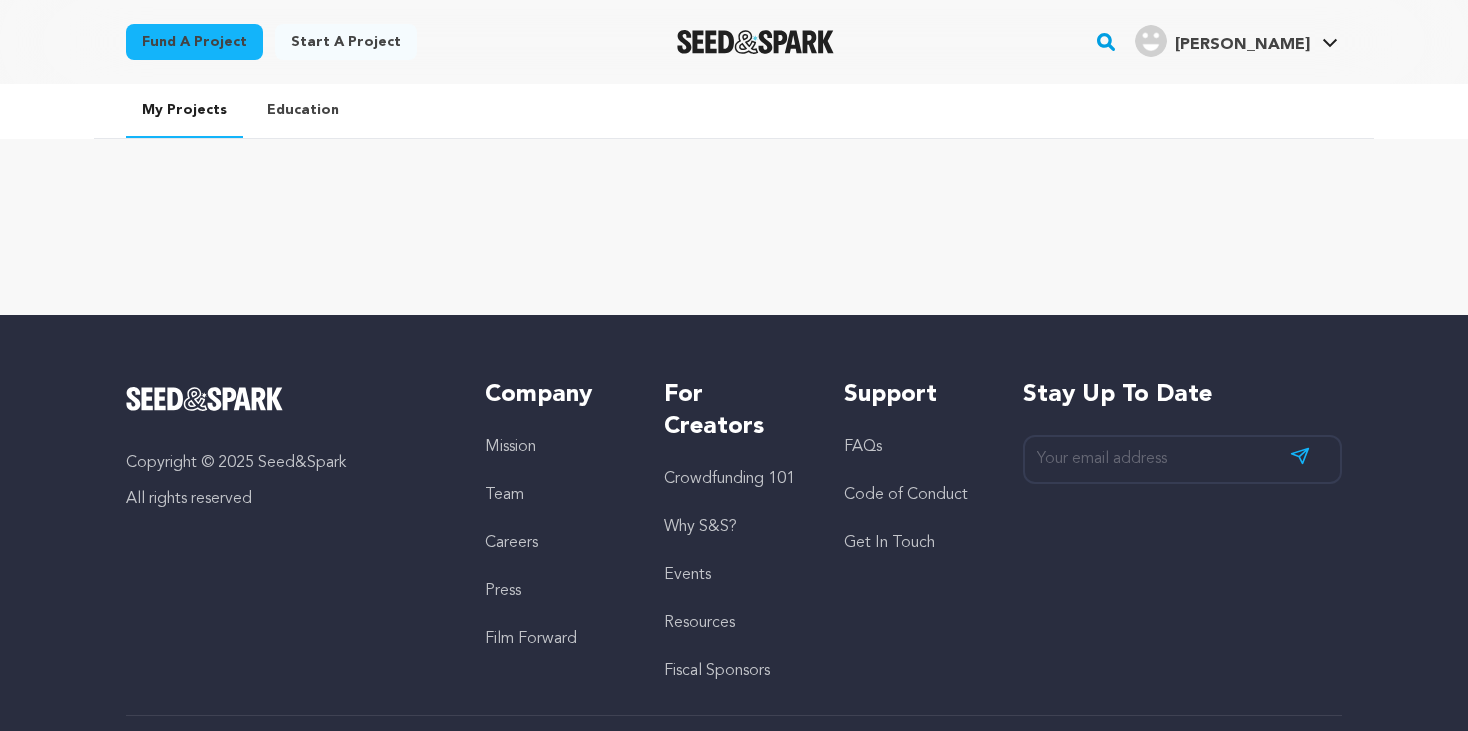 scroll, scrollTop: 0, scrollLeft: 0, axis: both 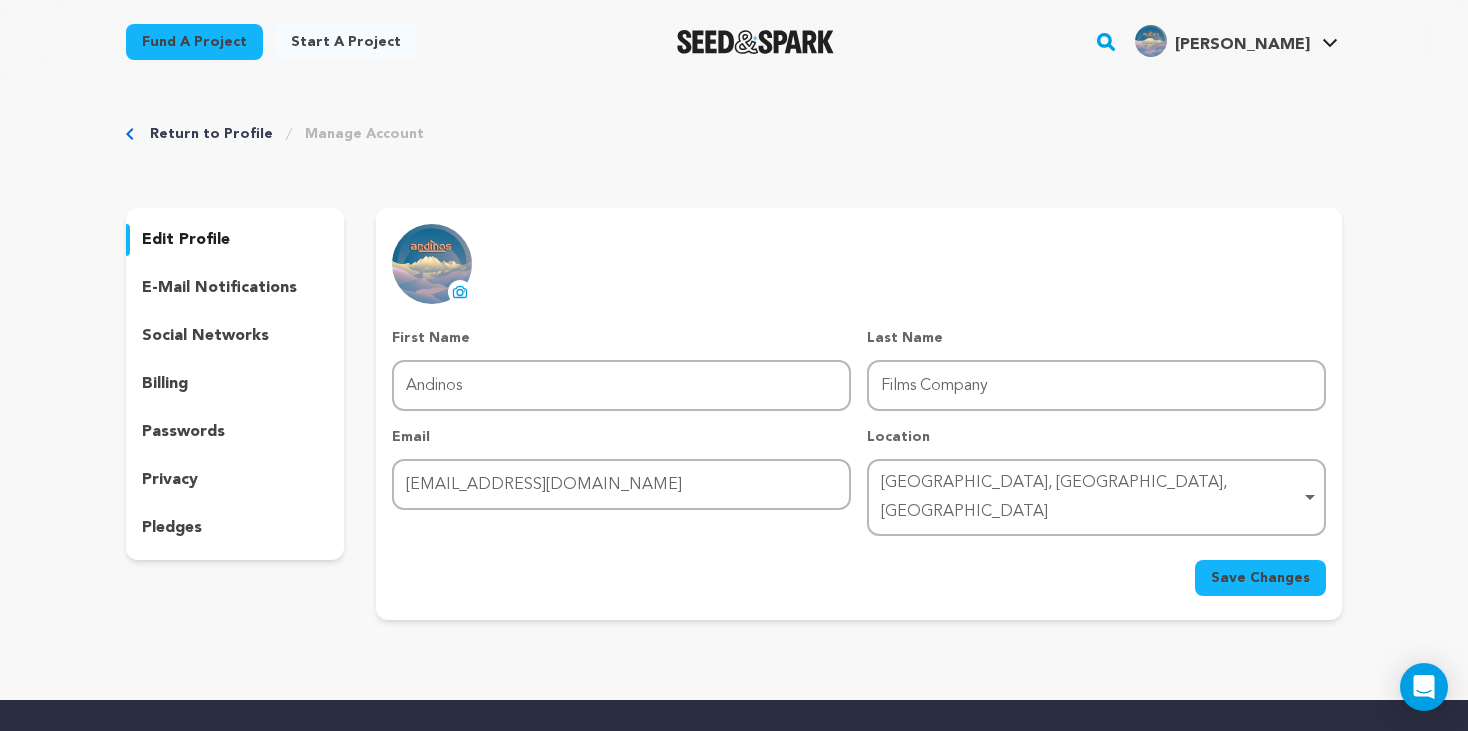 click 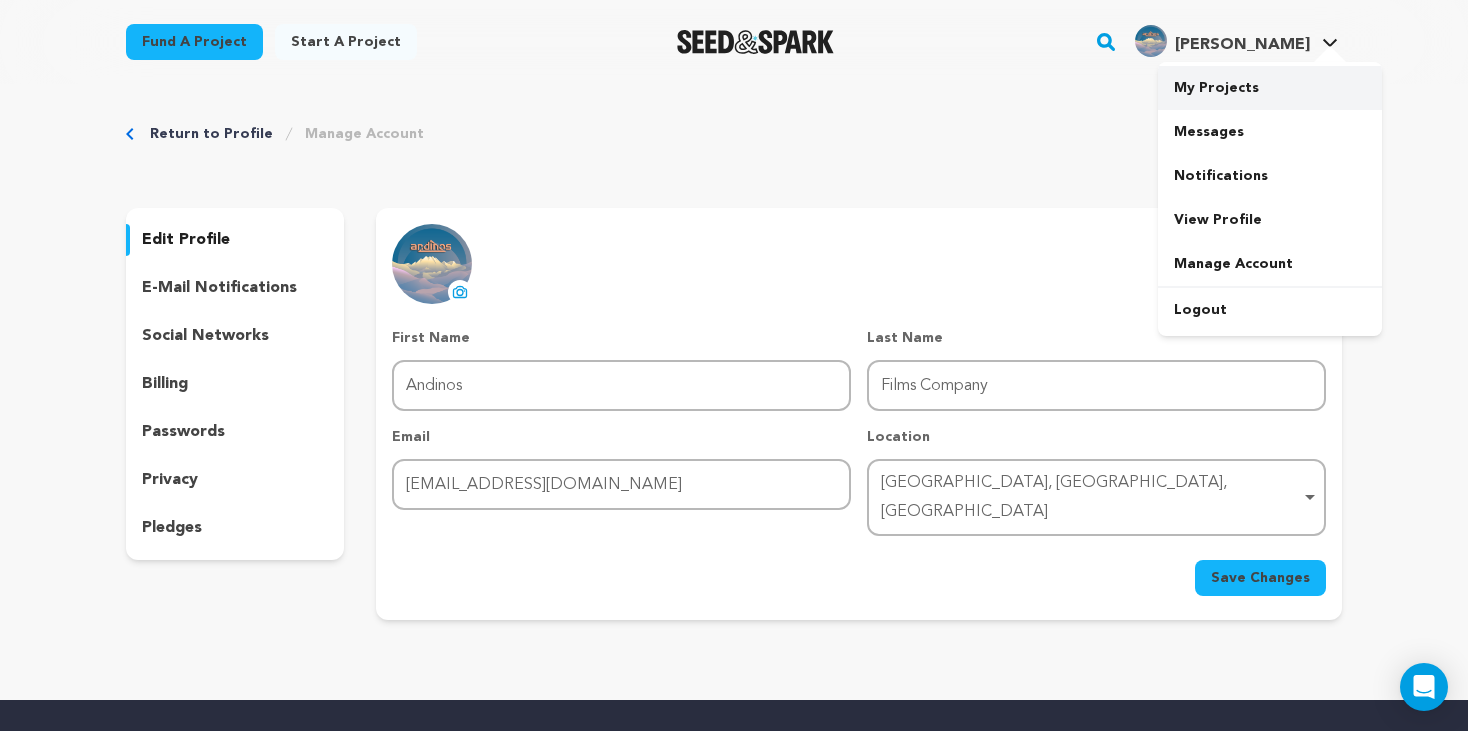 click on "My Projects" at bounding box center [1270, 88] 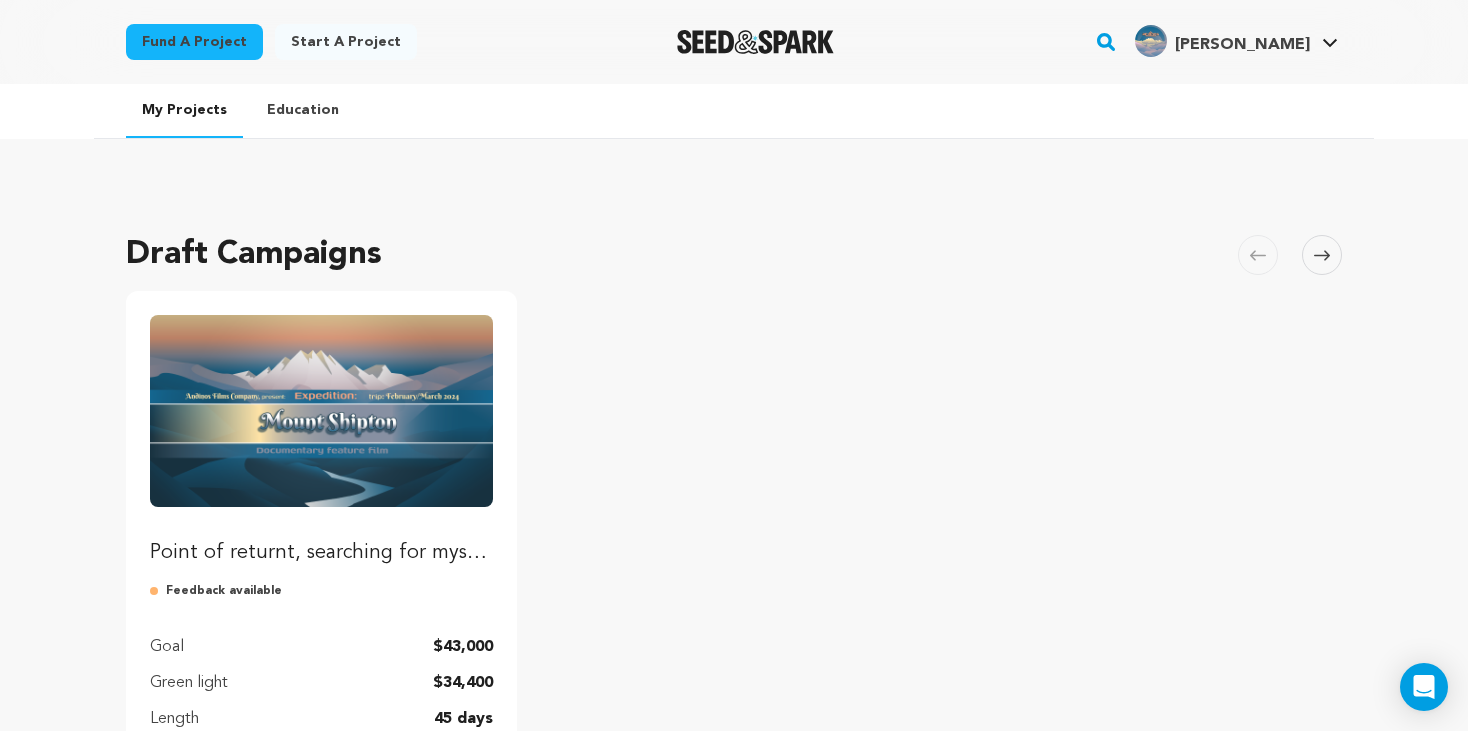 scroll, scrollTop: 0, scrollLeft: 0, axis: both 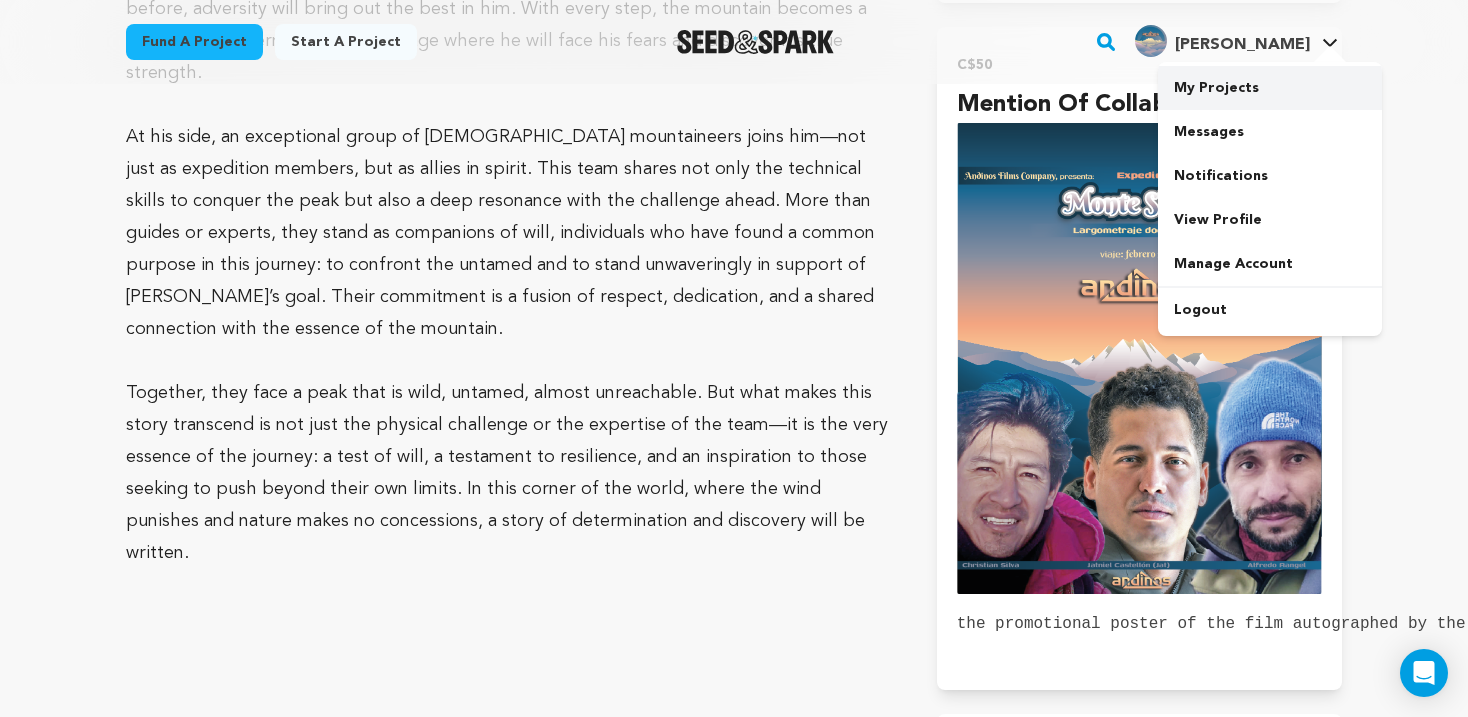 click on "My Projects" at bounding box center [1270, 88] 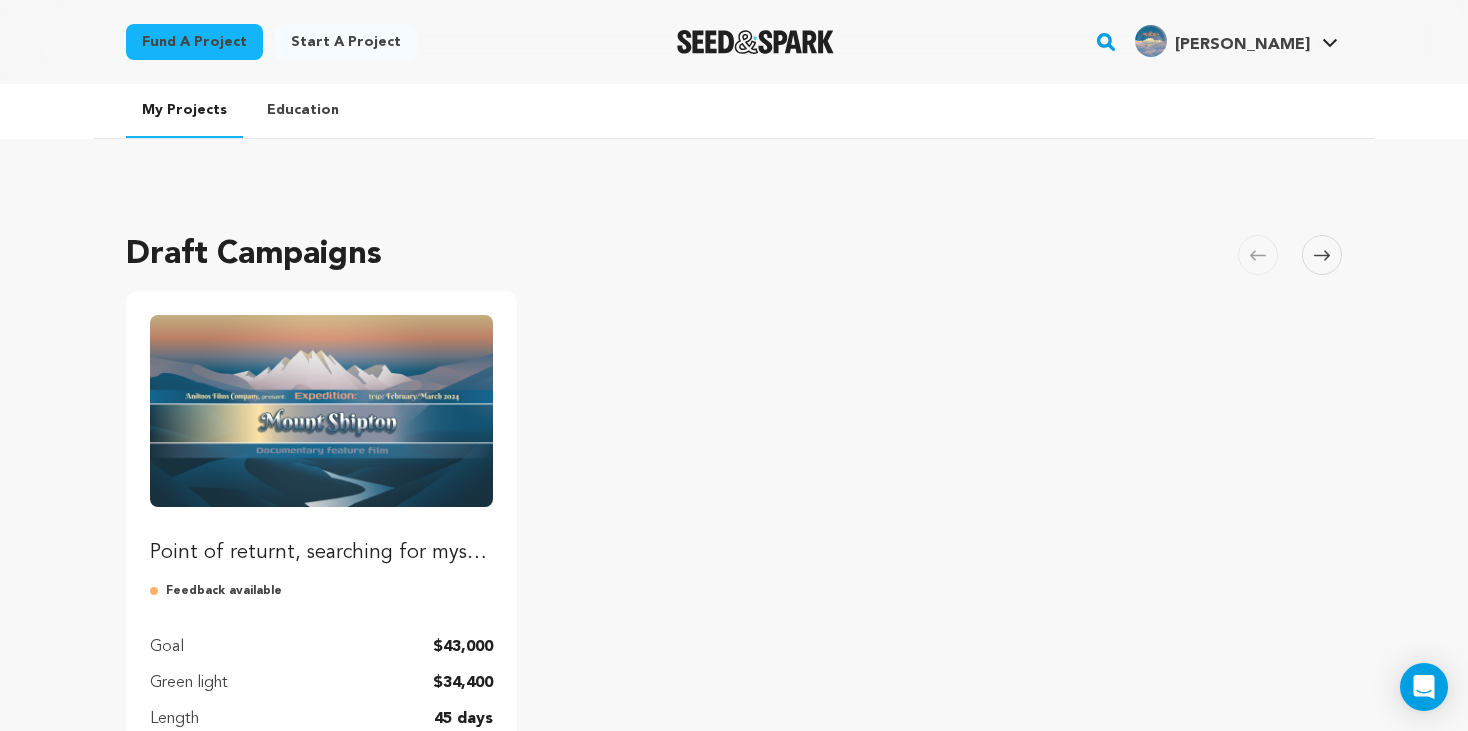 scroll, scrollTop: 0, scrollLeft: 0, axis: both 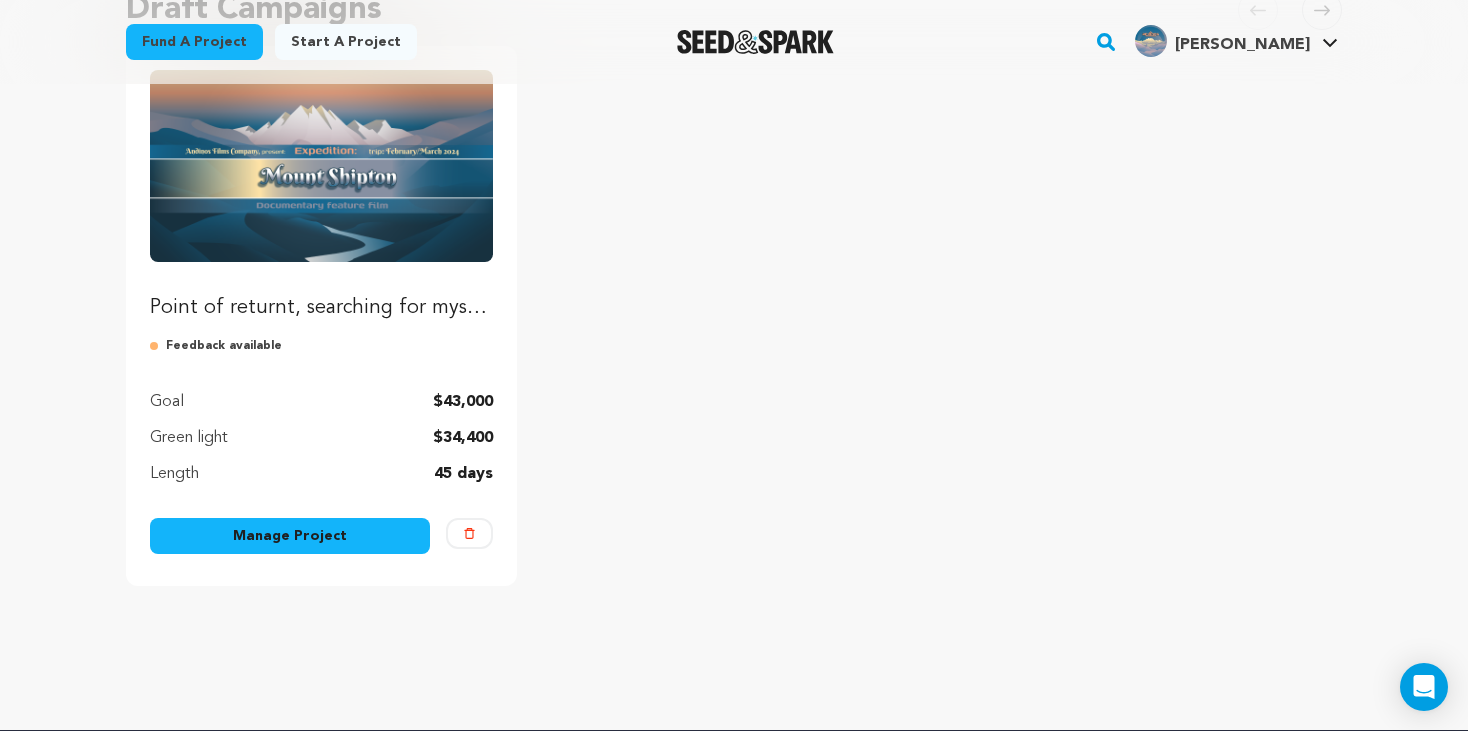 click on "Manage Project" at bounding box center (290, 536) 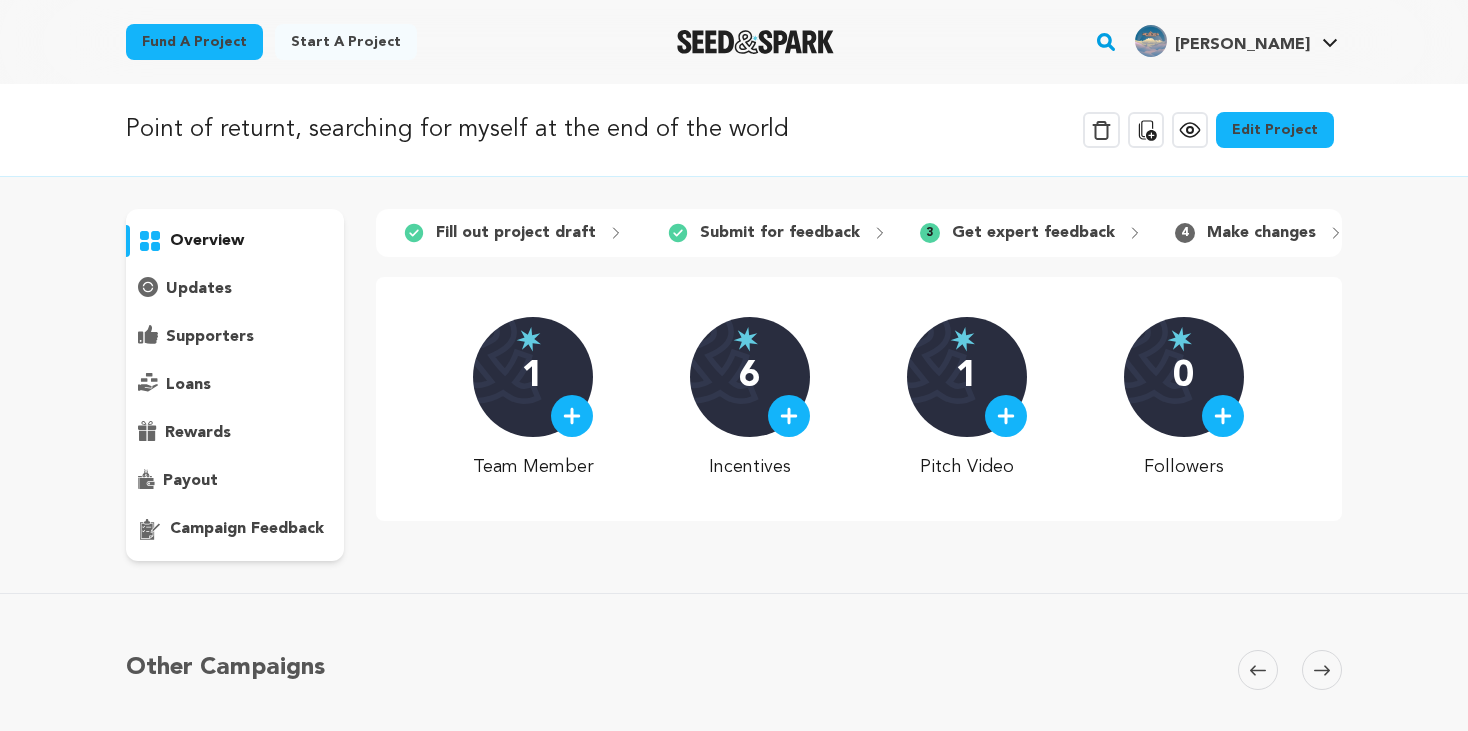 scroll, scrollTop: 0, scrollLeft: 0, axis: both 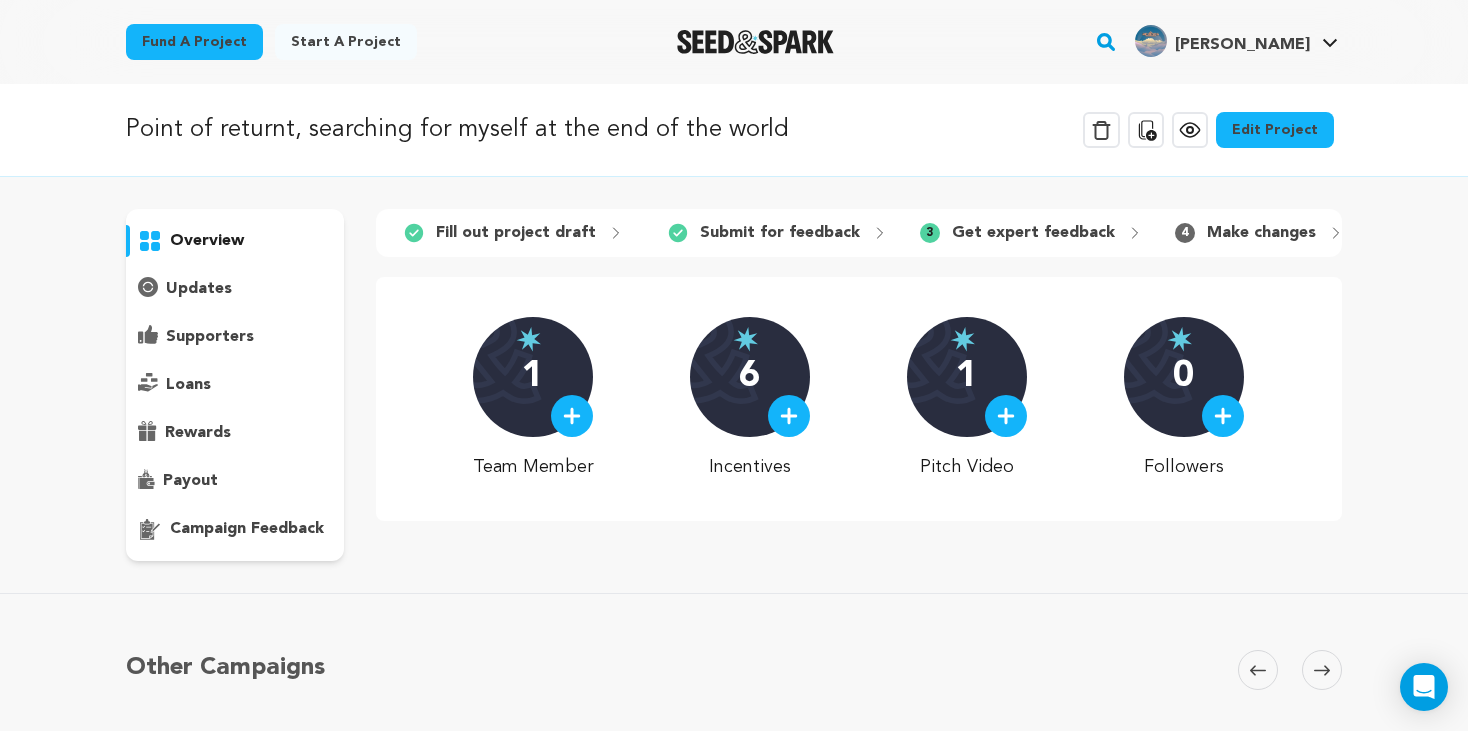 click on "Edit Project" at bounding box center (1275, 130) 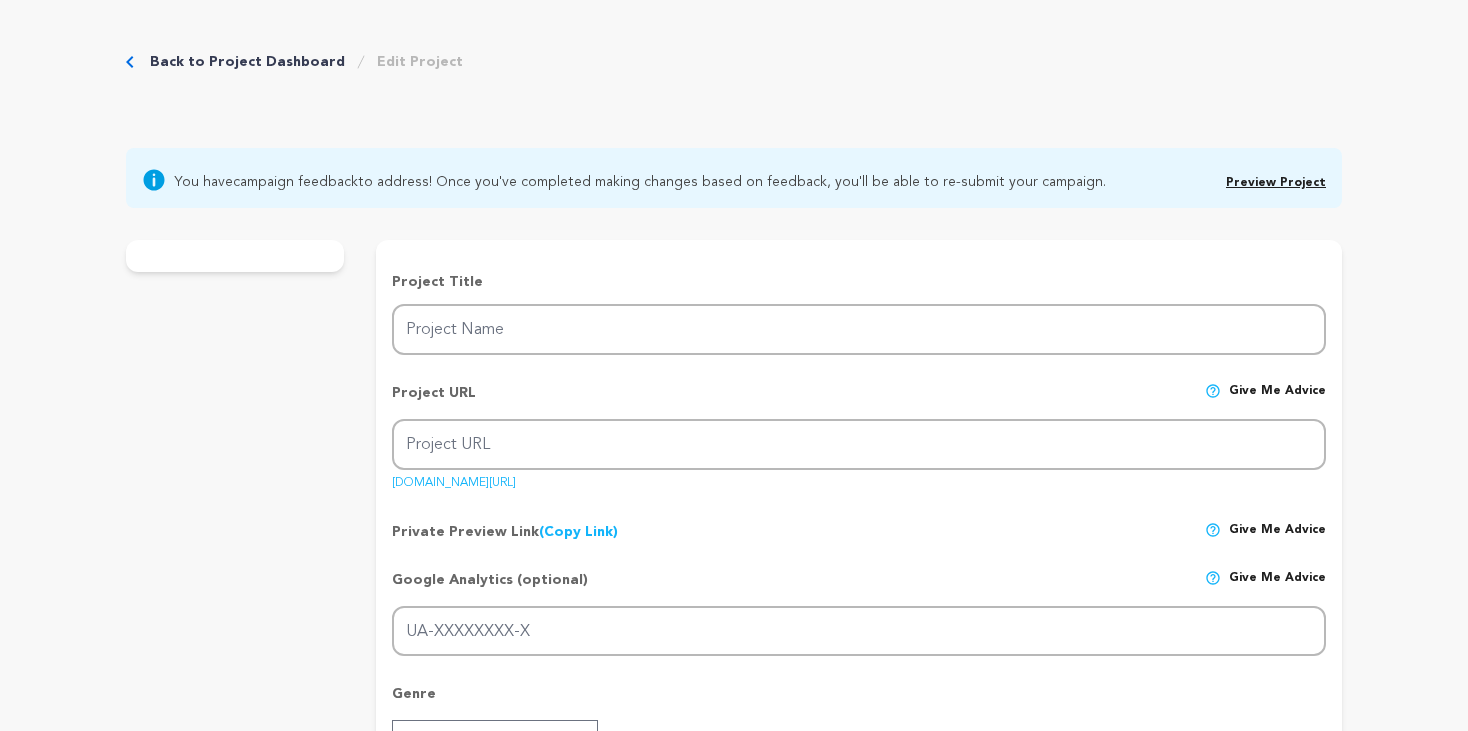 scroll, scrollTop: 0, scrollLeft: 0, axis: both 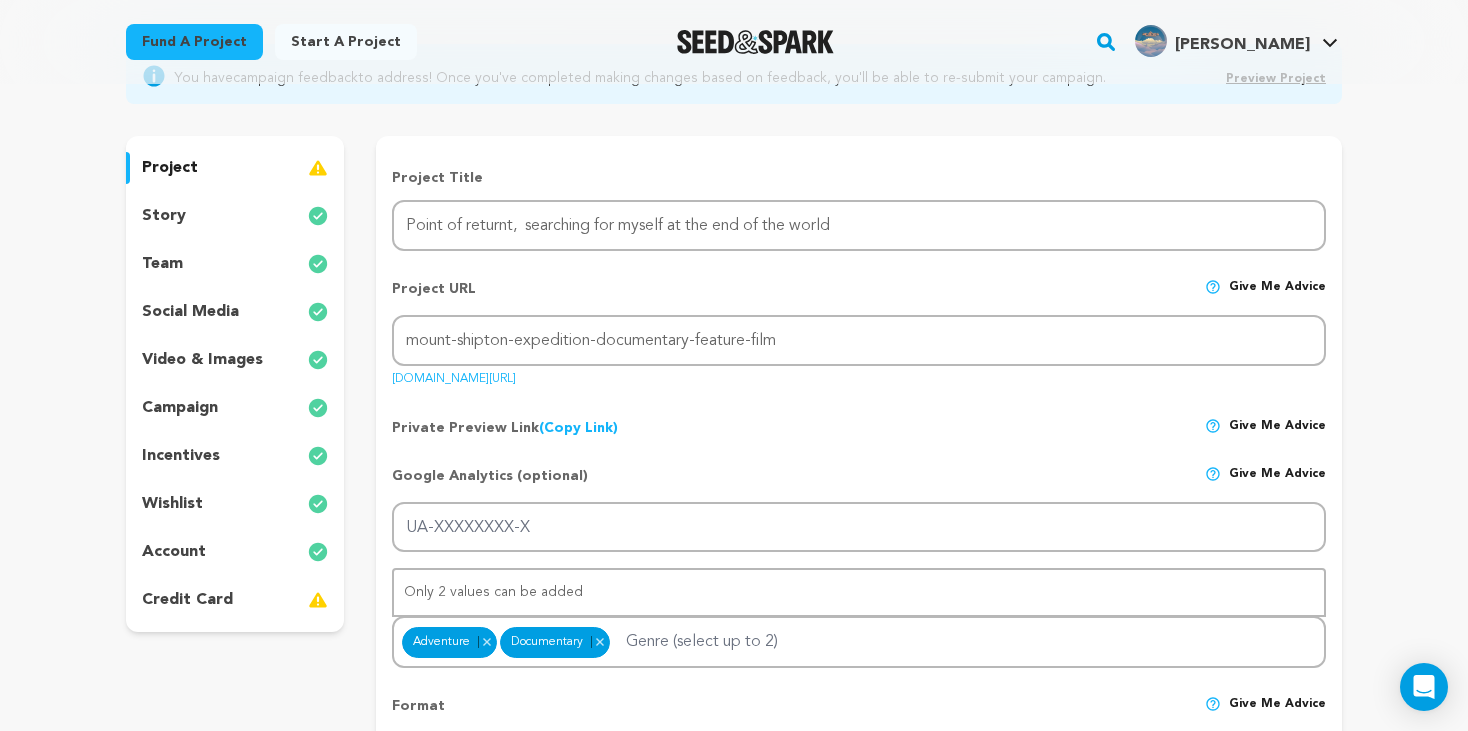 click on "incentives" at bounding box center (181, 456) 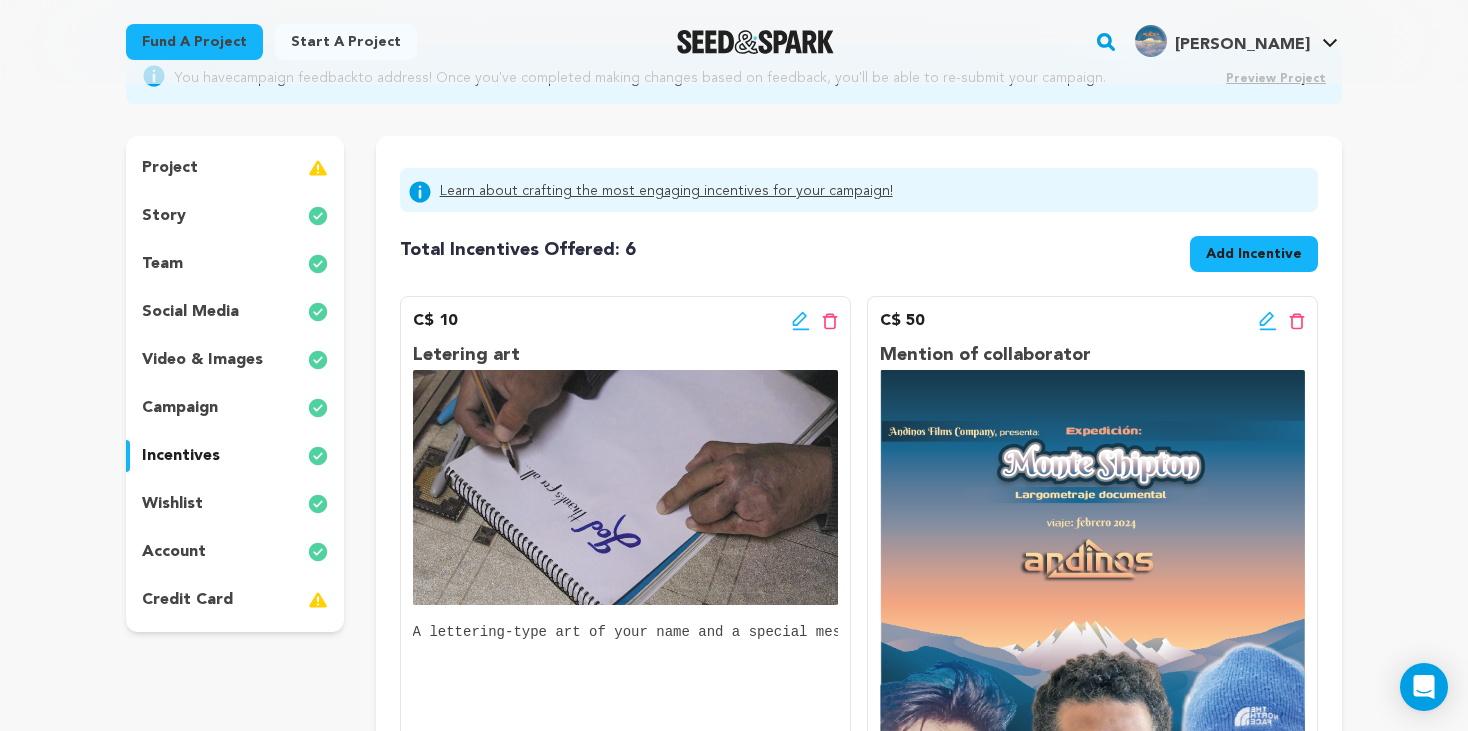 click 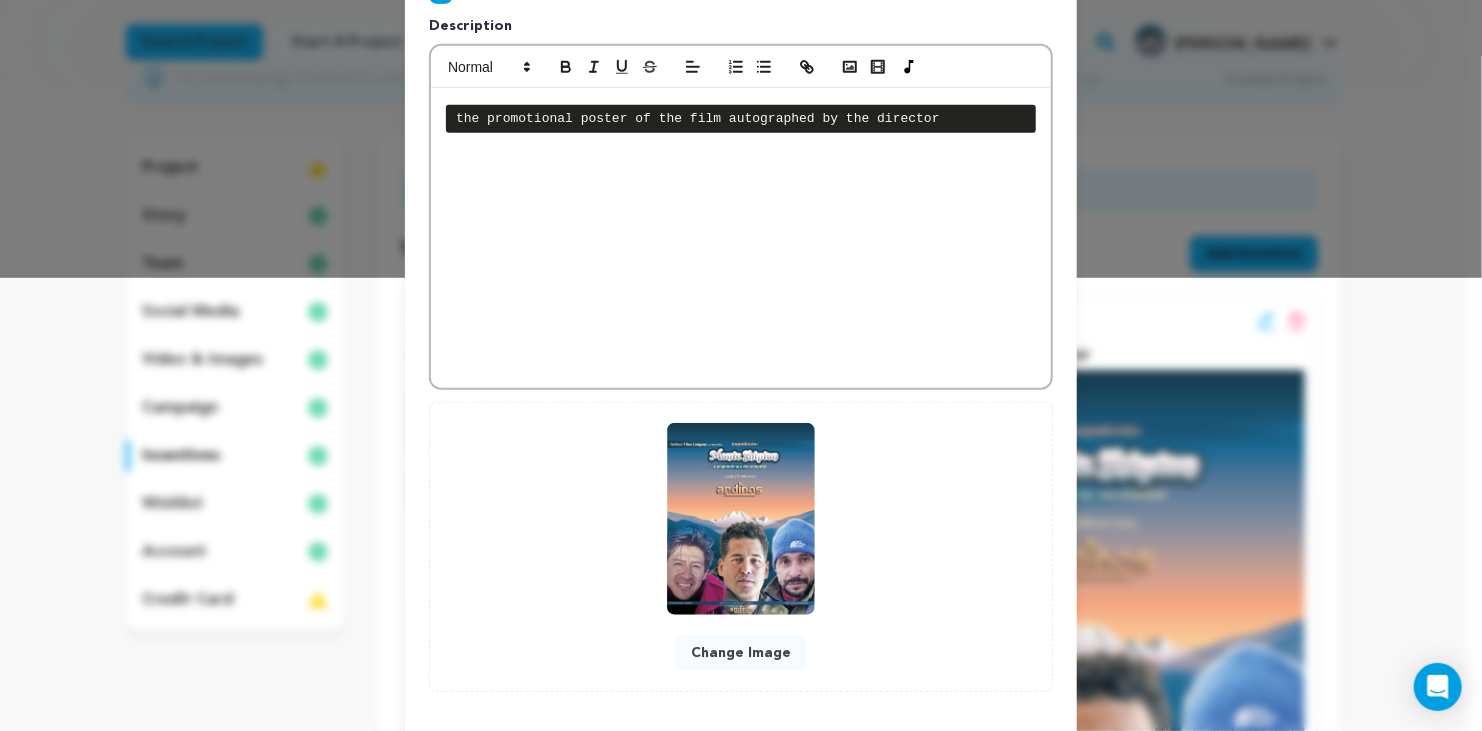 scroll, scrollTop: 541, scrollLeft: 0, axis: vertical 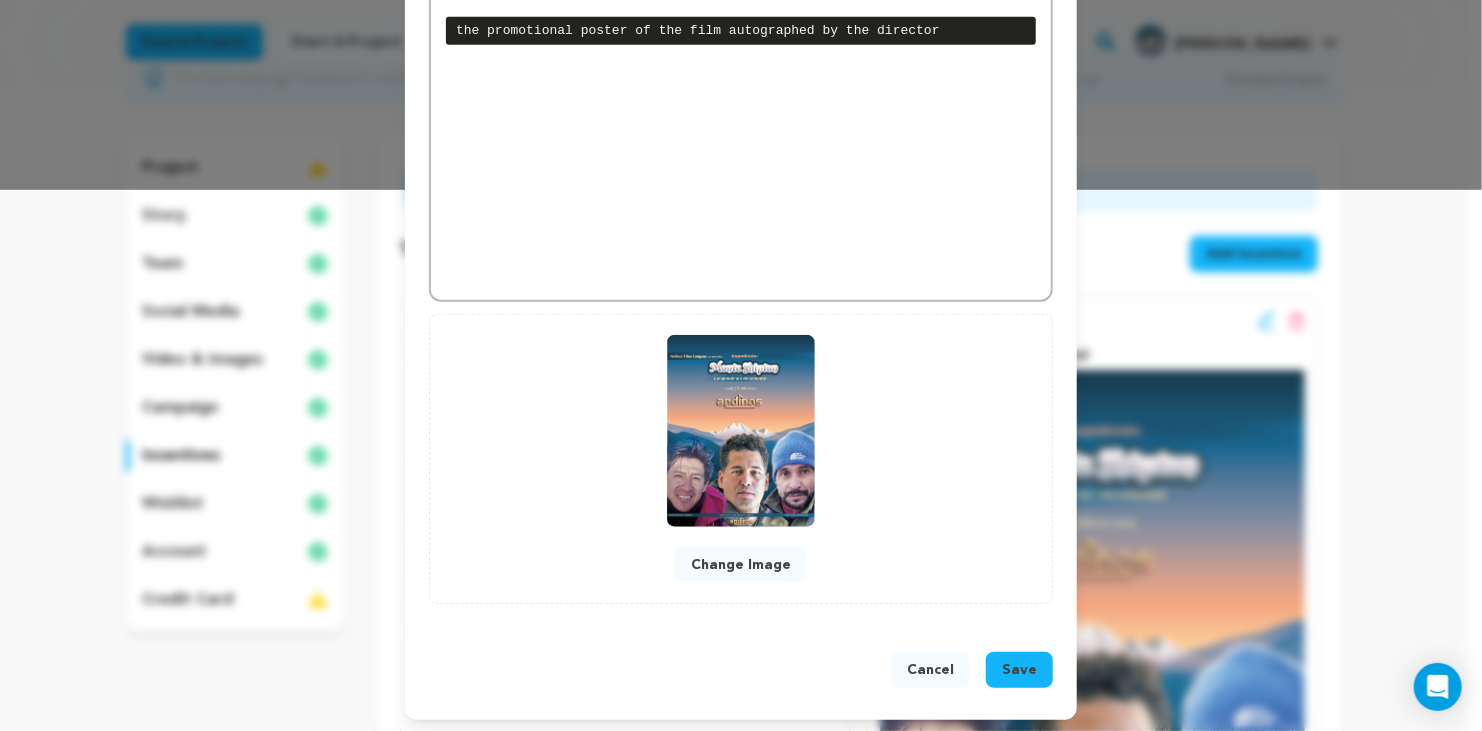 click on "Change Image" at bounding box center [741, 565] 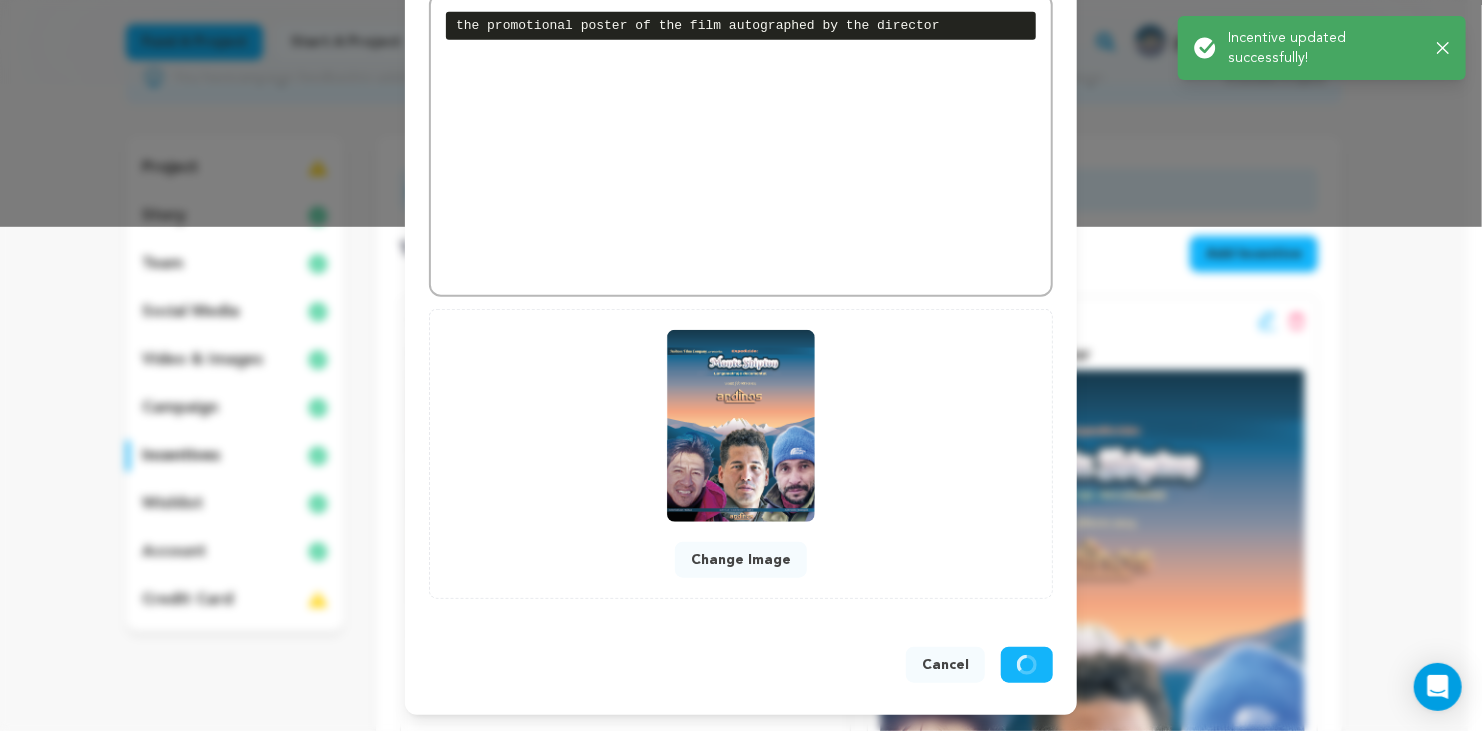 scroll, scrollTop: 499, scrollLeft: 0, axis: vertical 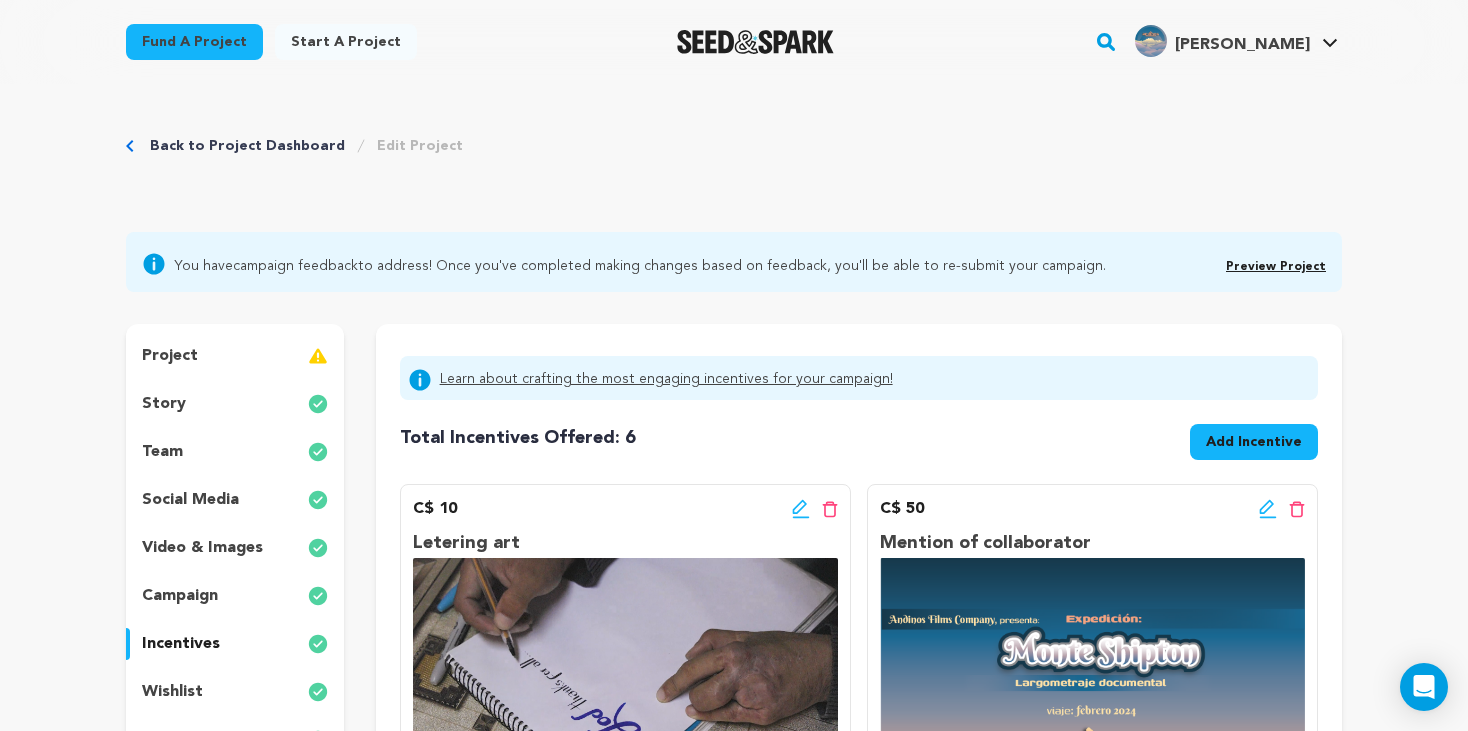 click on "wishlist" at bounding box center [235, 692] 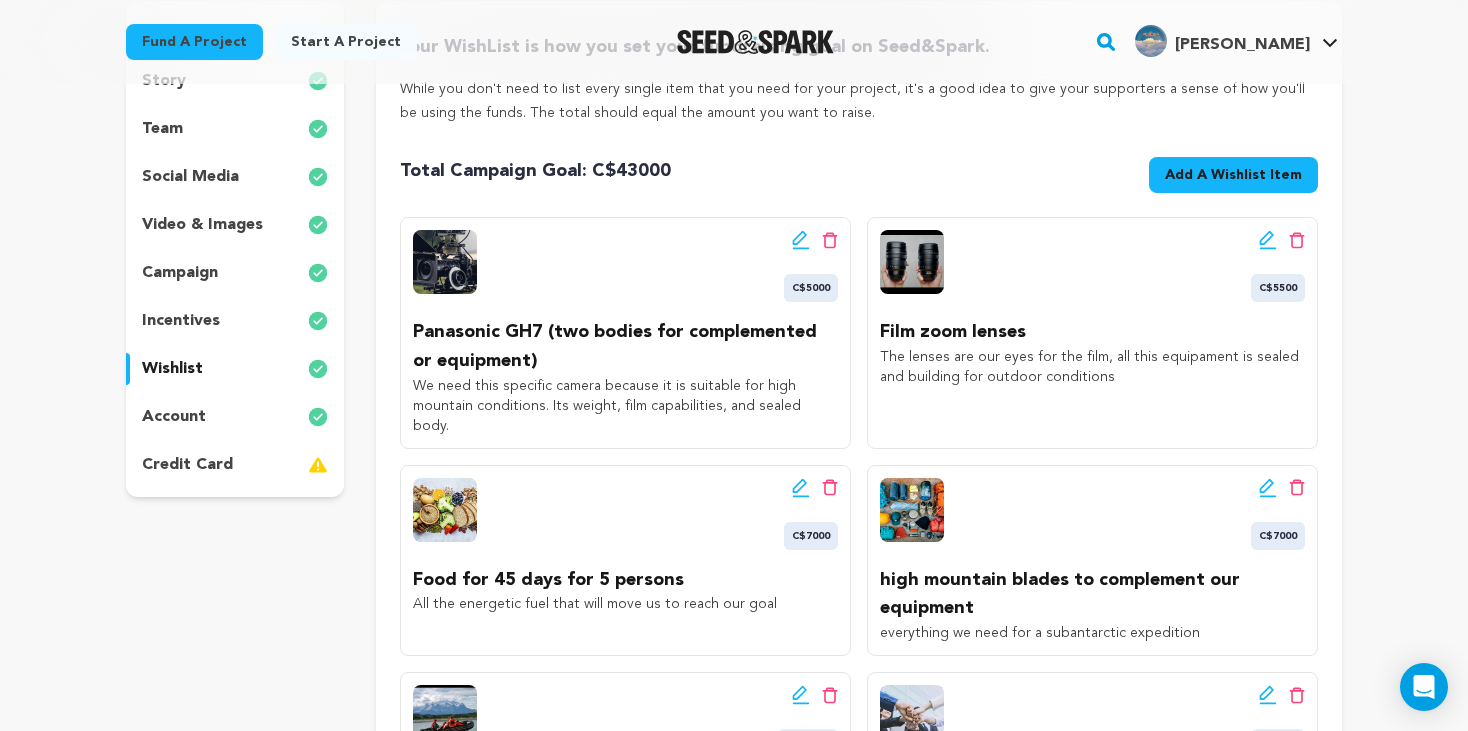 scroll, scrollTop: 352, scrollLeft: 0, axis: vertical 